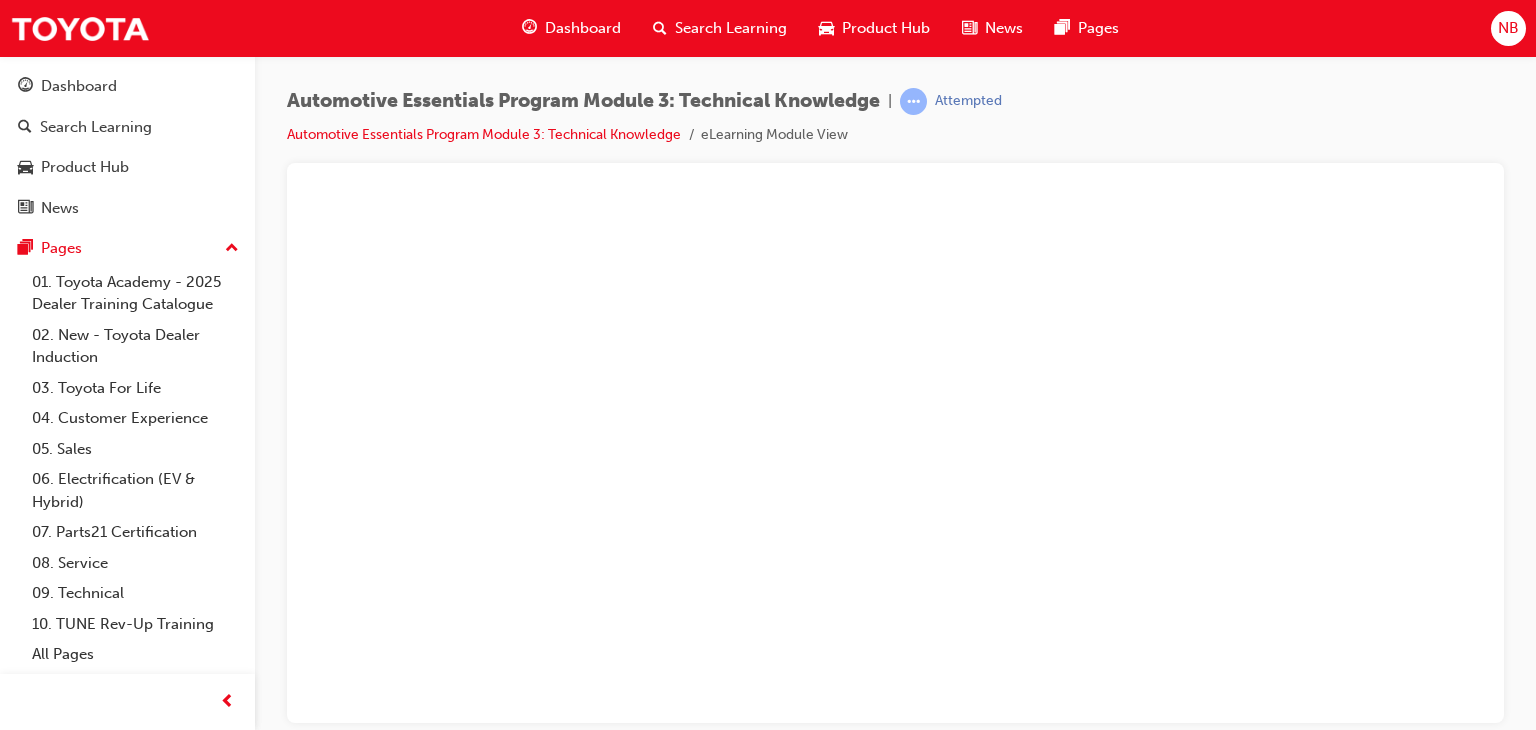 scroll, scrollTop: 0, scrollLeft: 0, axis: both 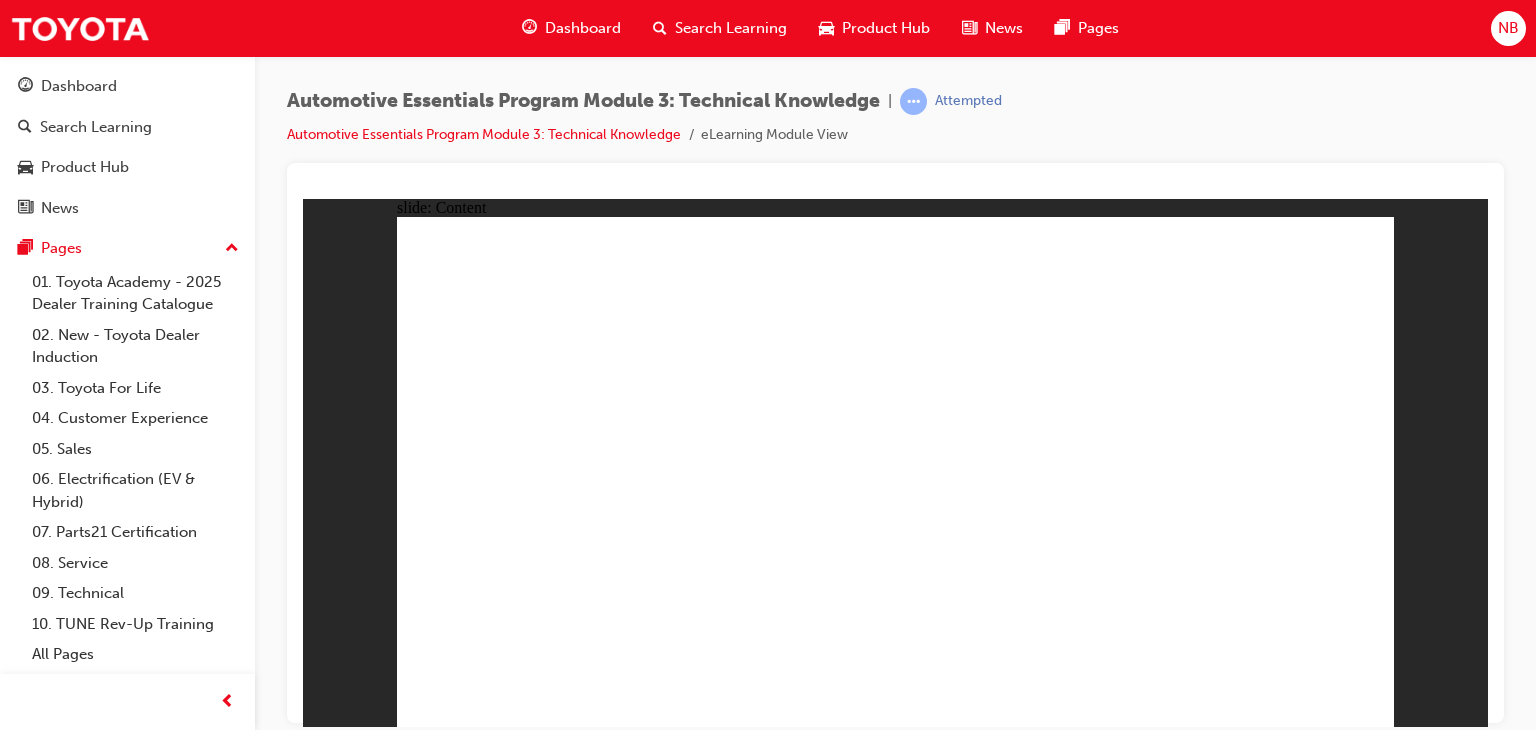click 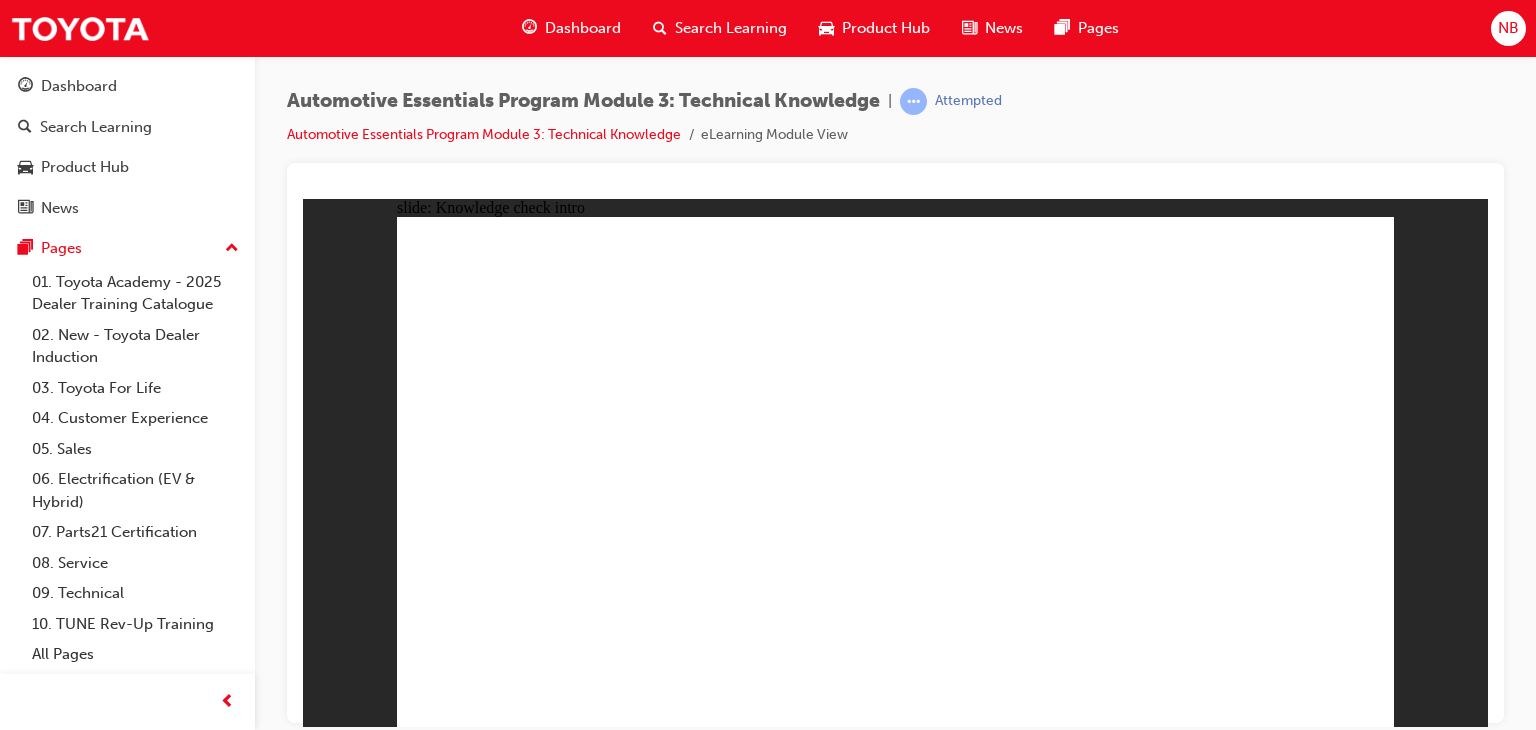 click 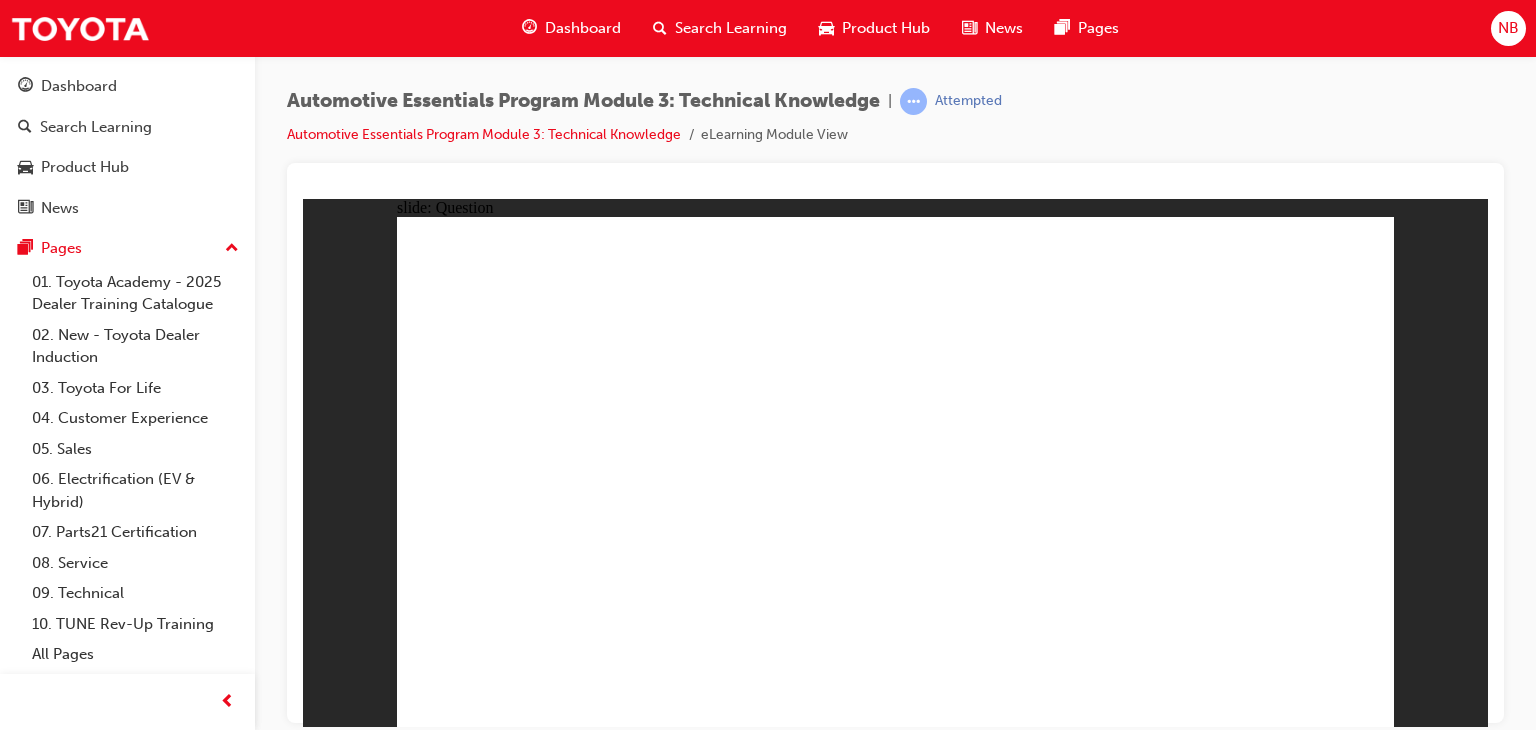 radio on "true" 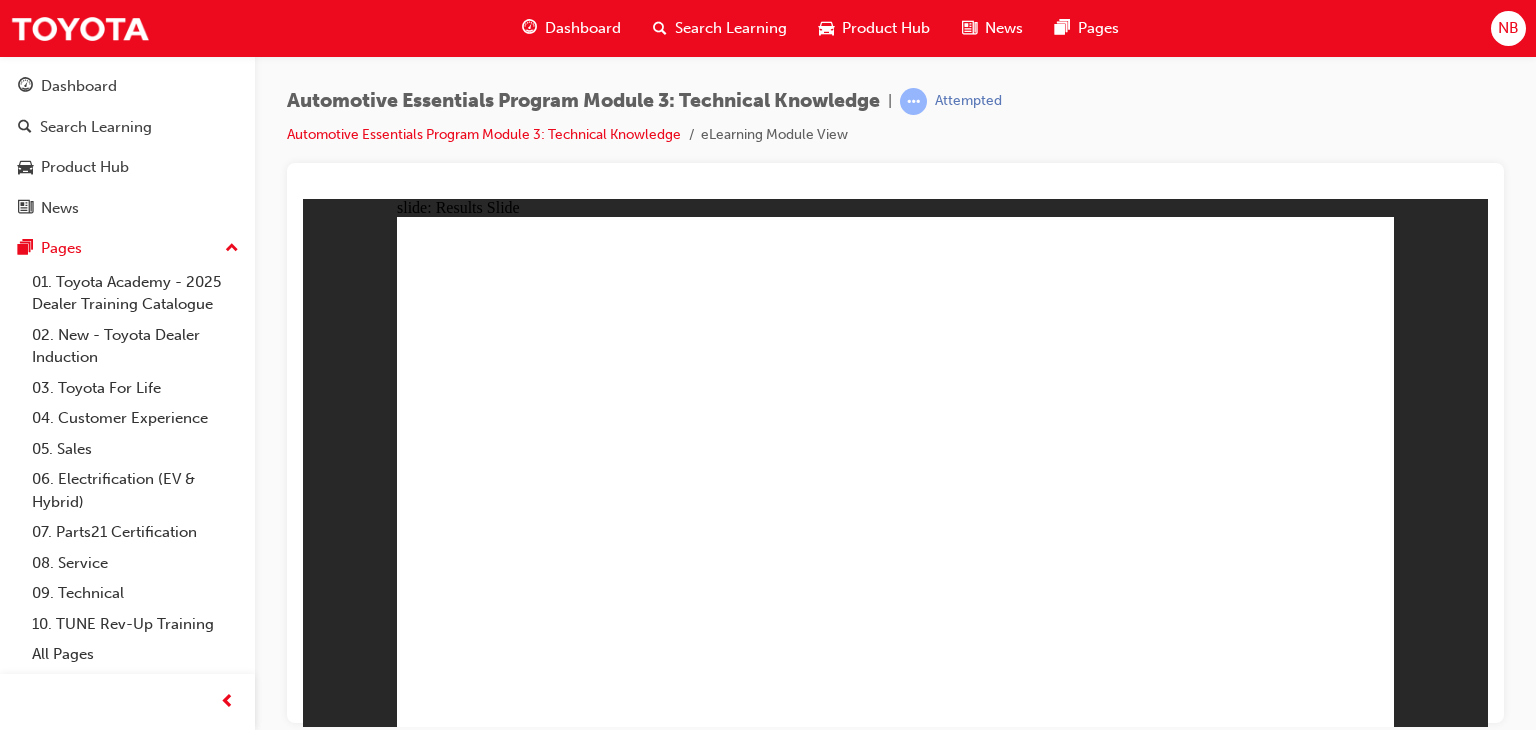 click 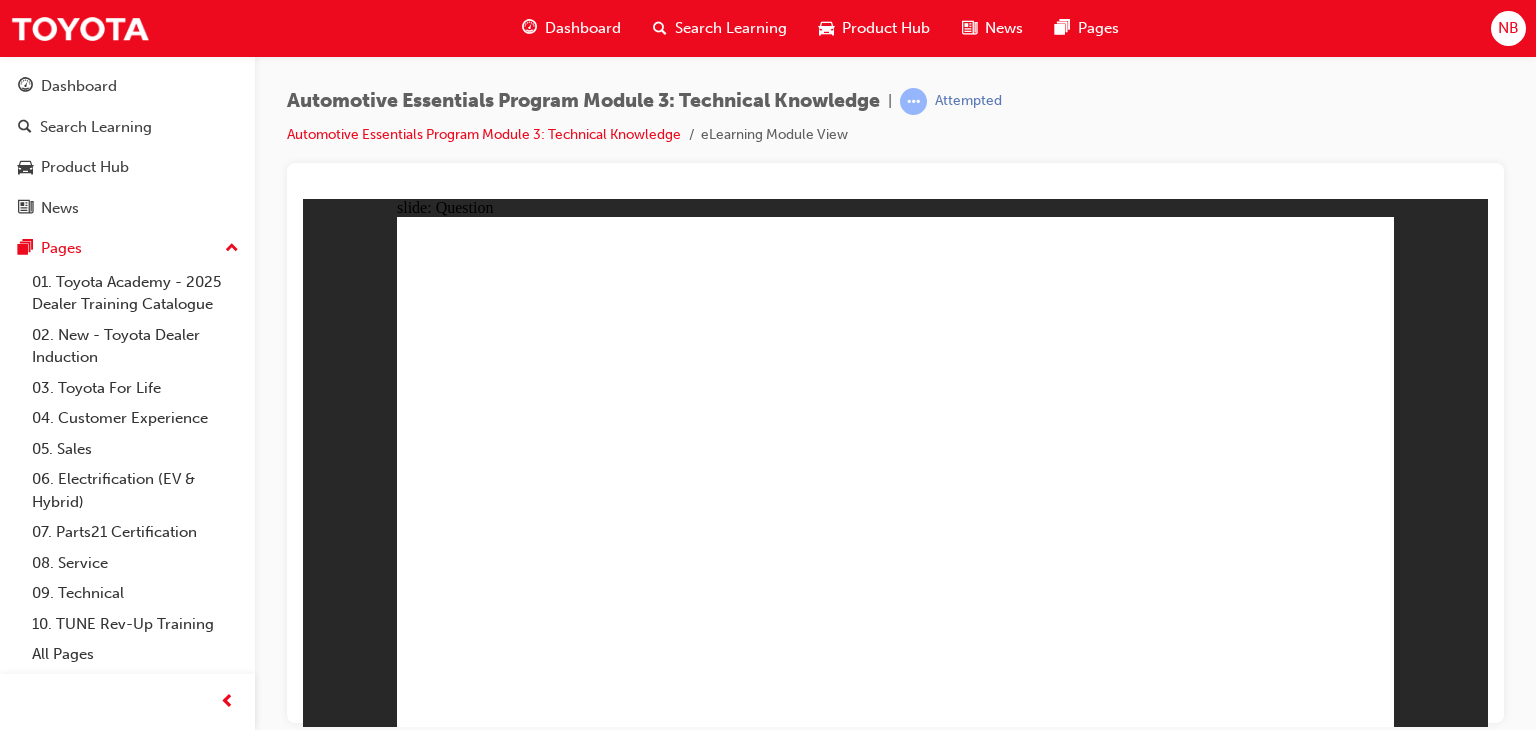 click 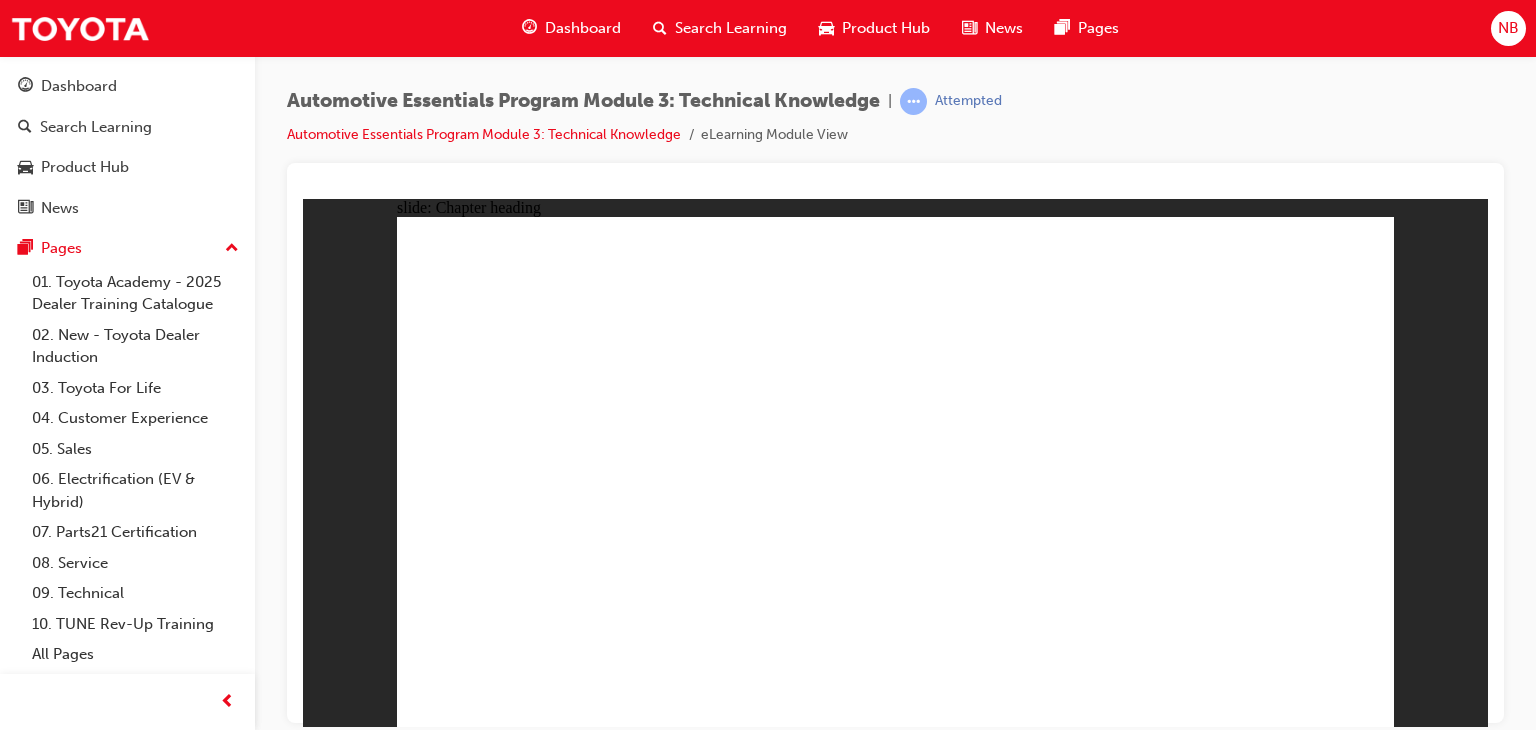 click 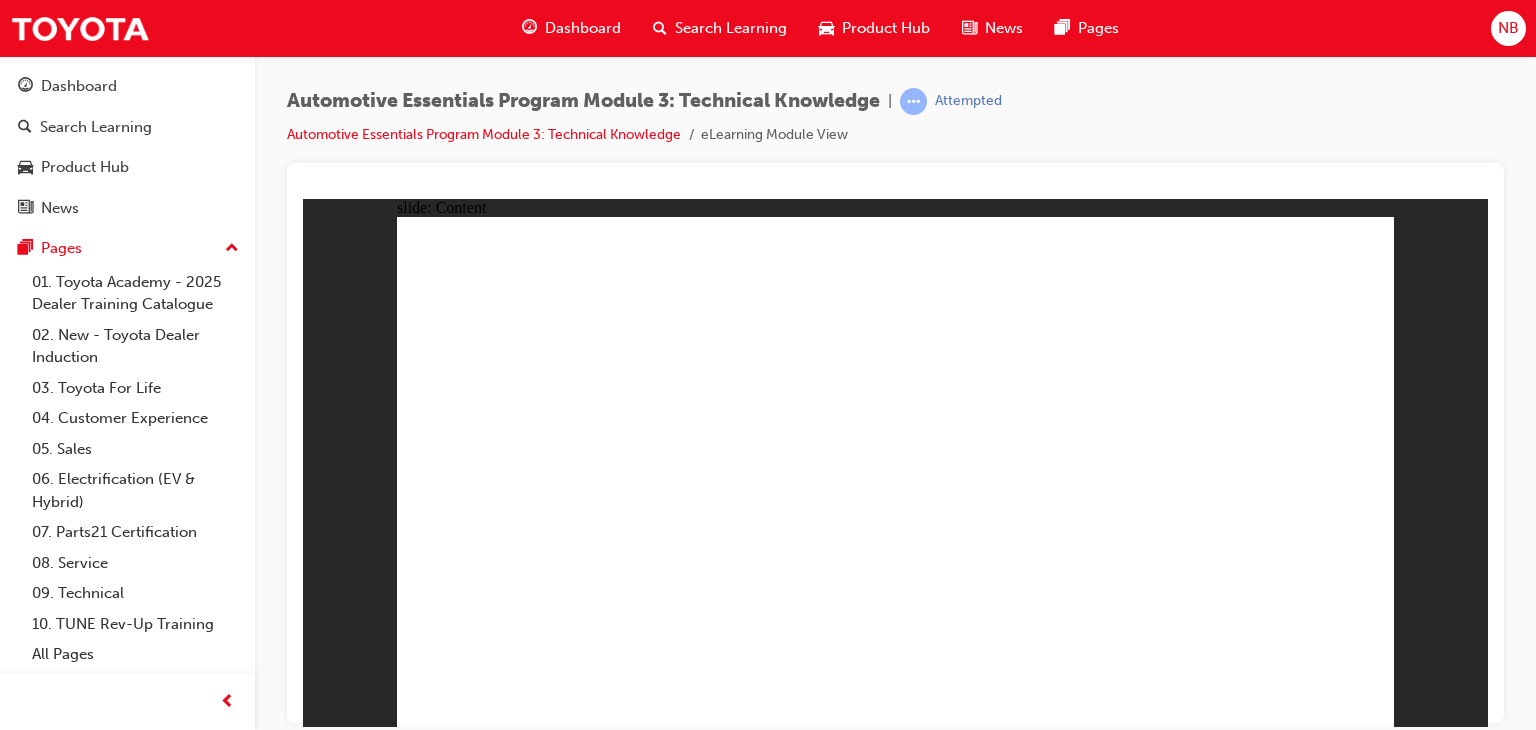 click 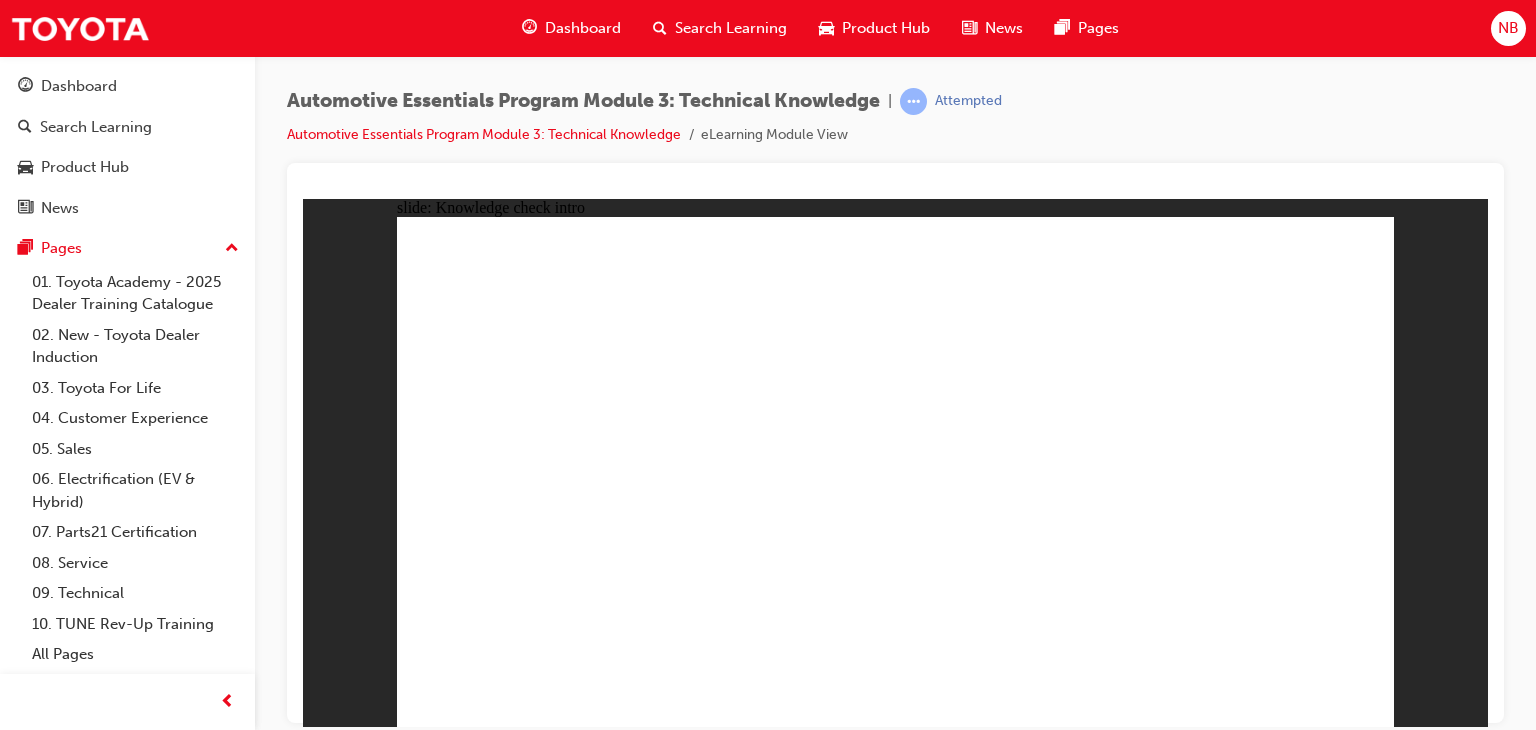click 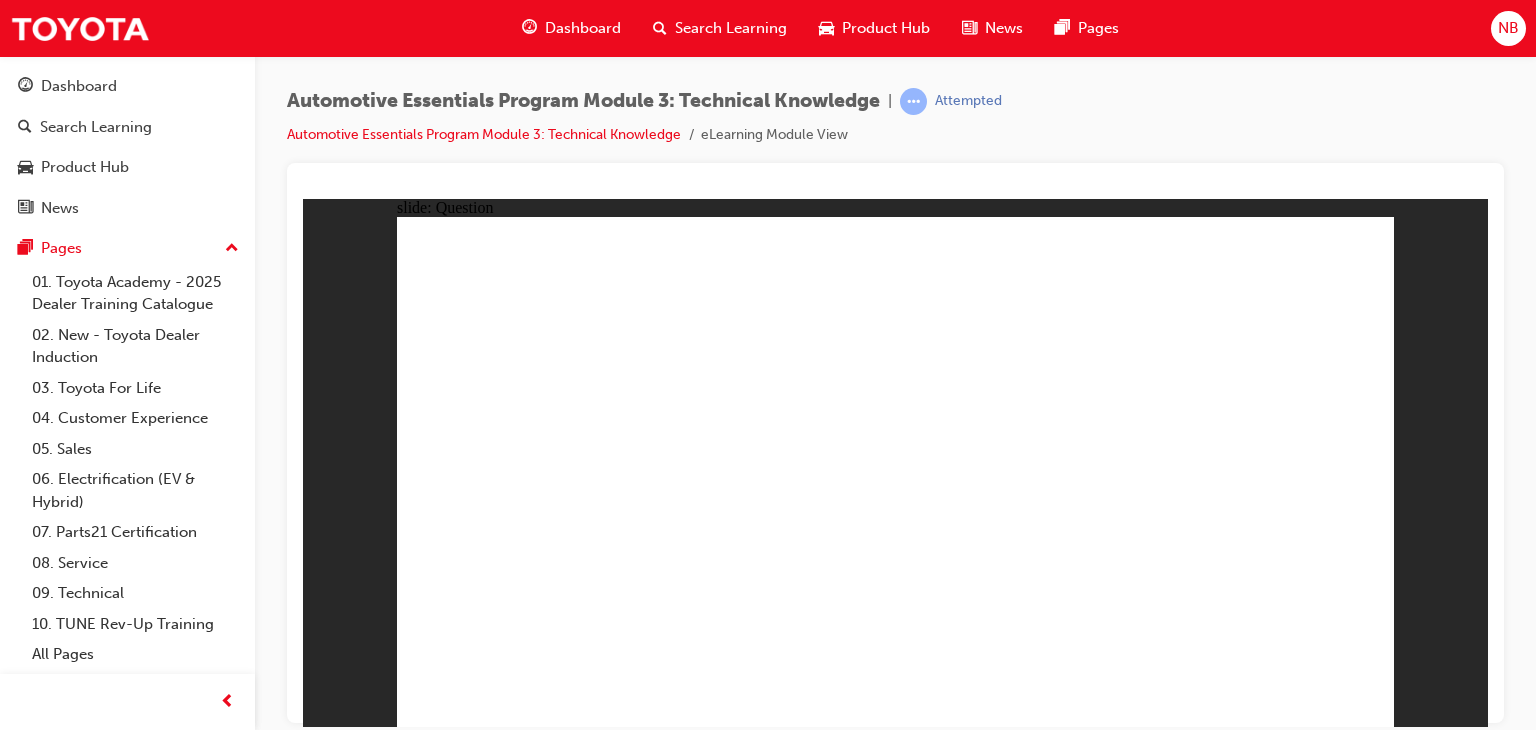 click 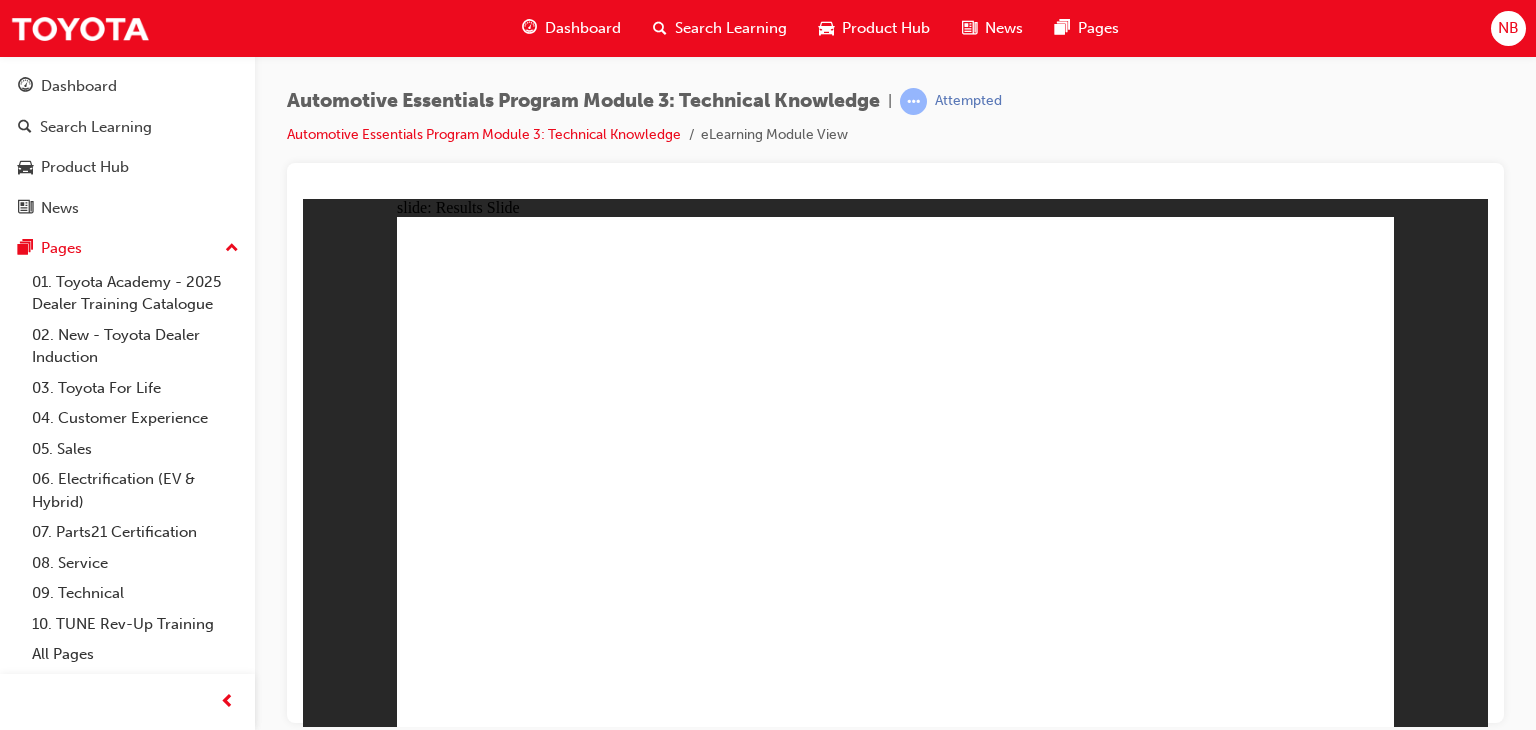click 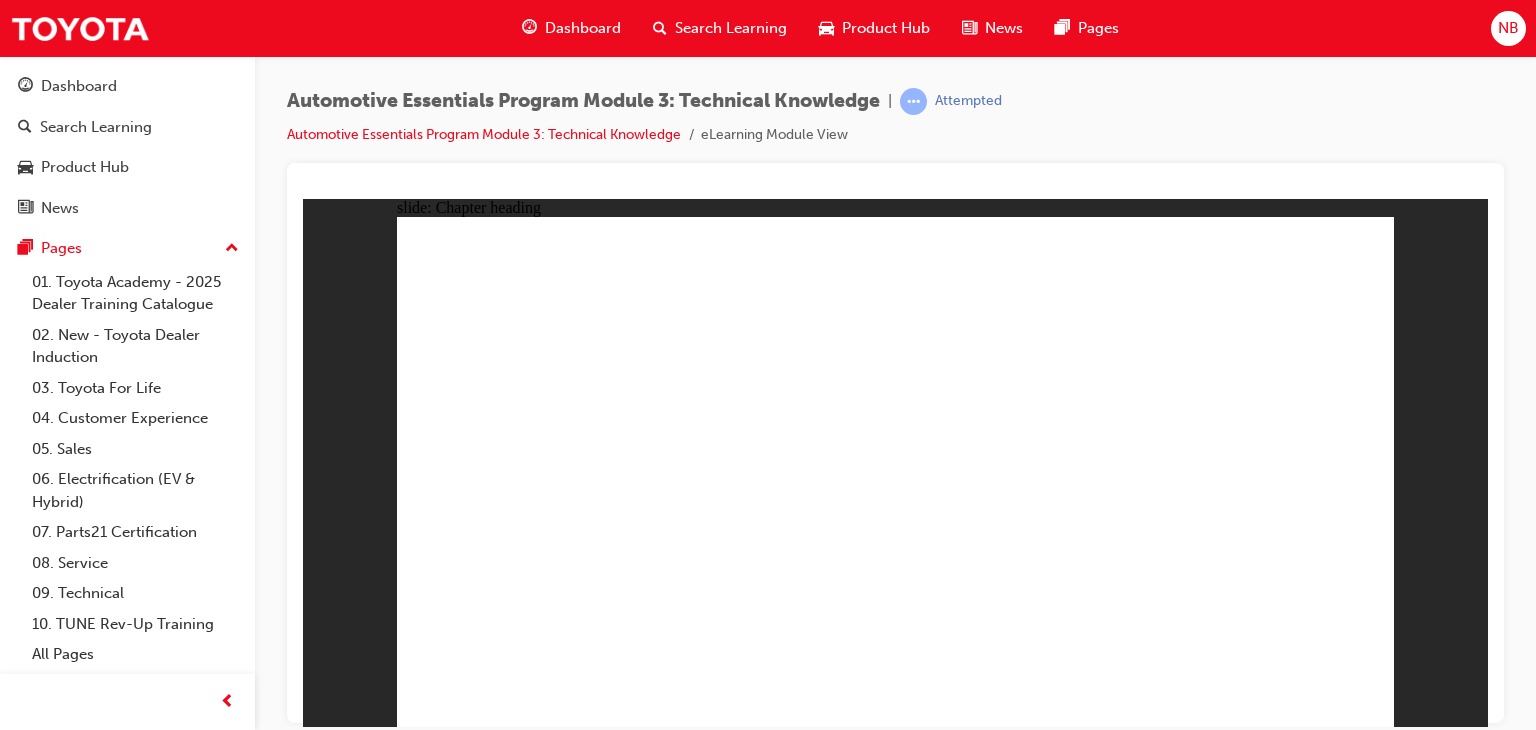 click 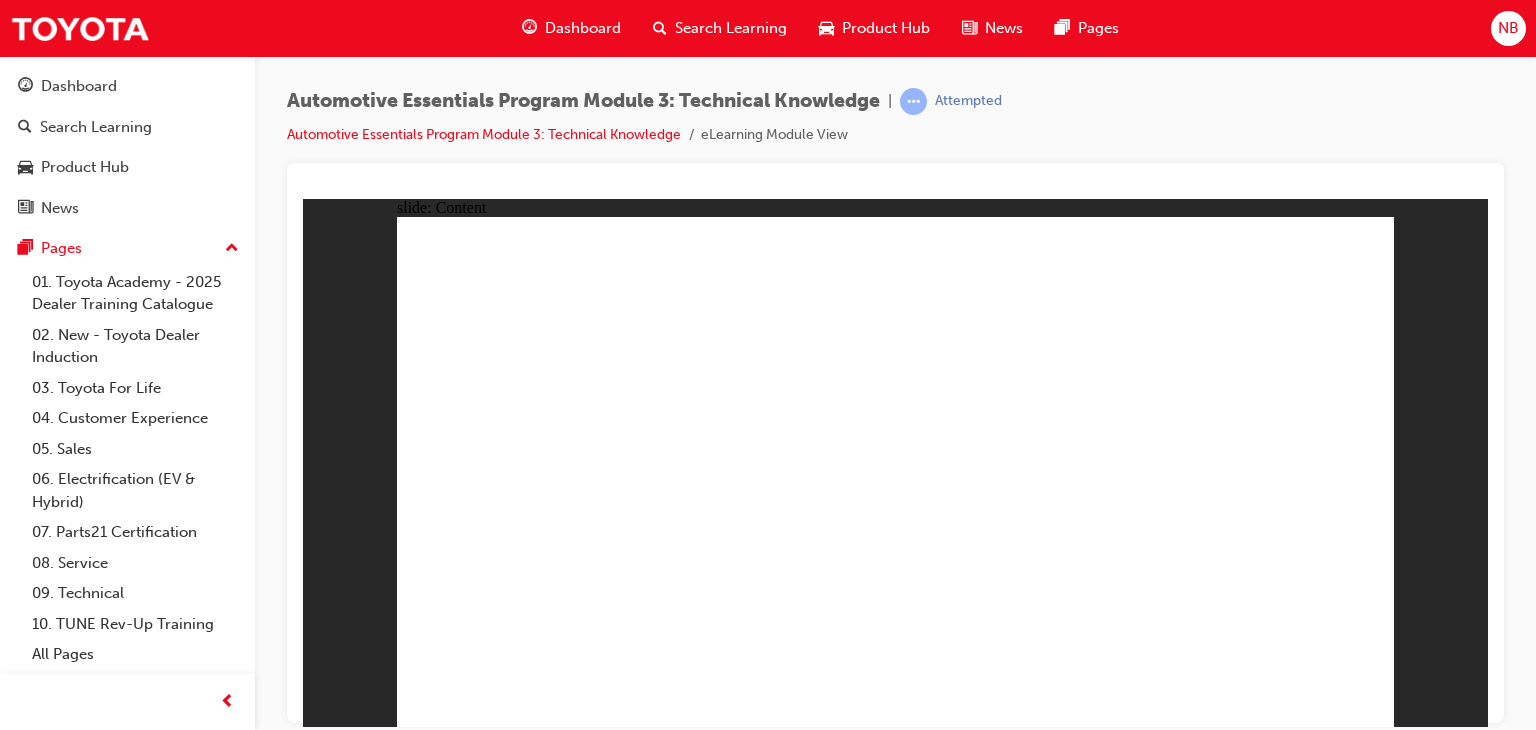click 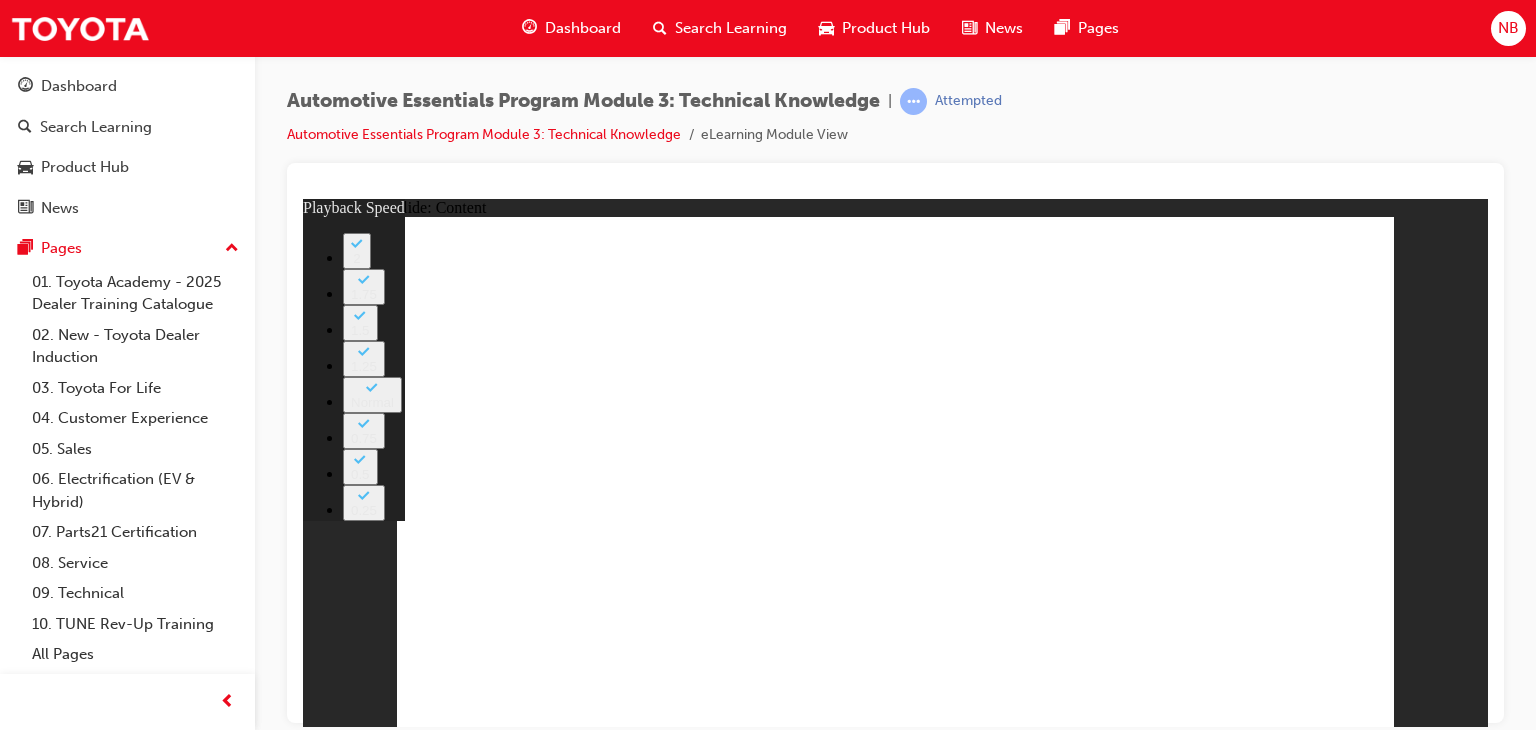 type on "8" 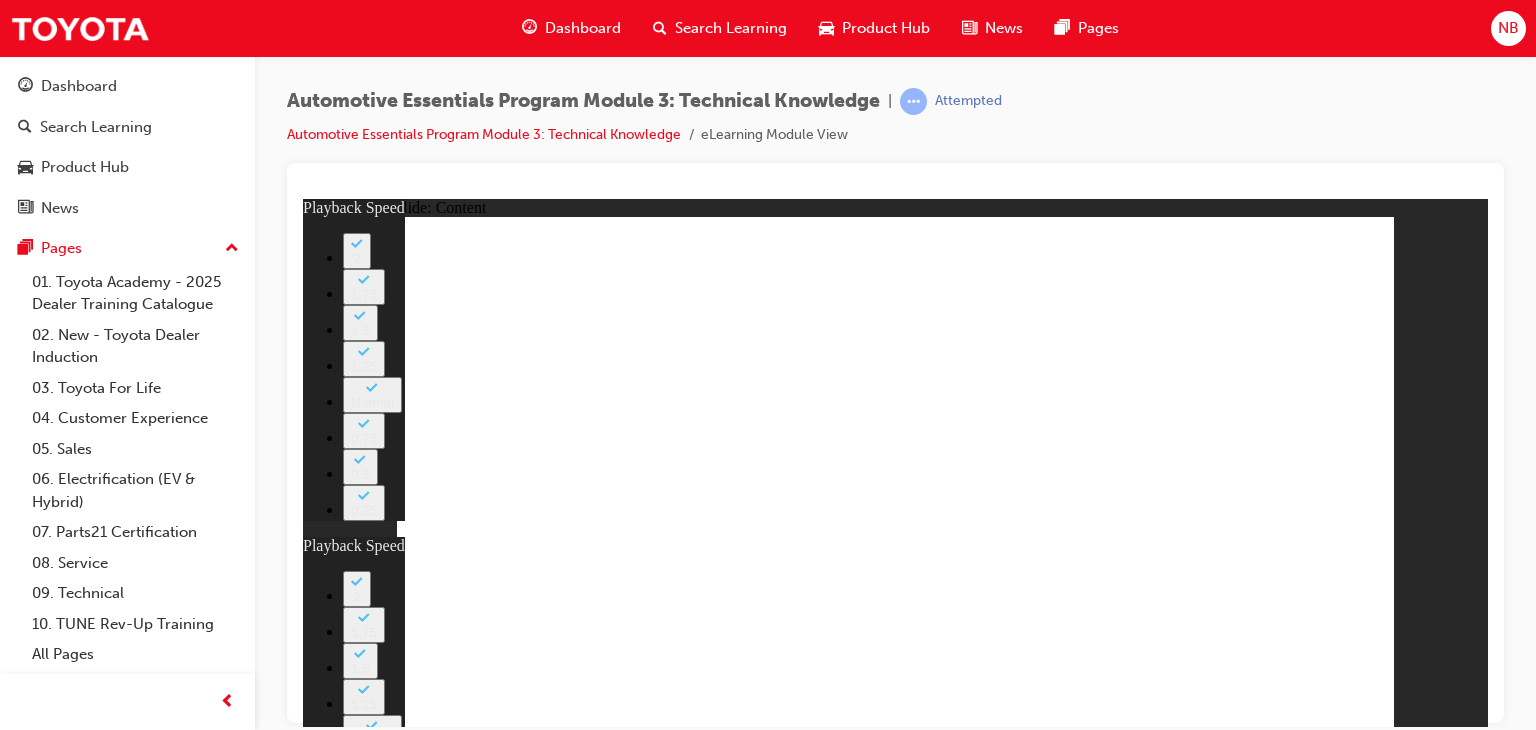 click 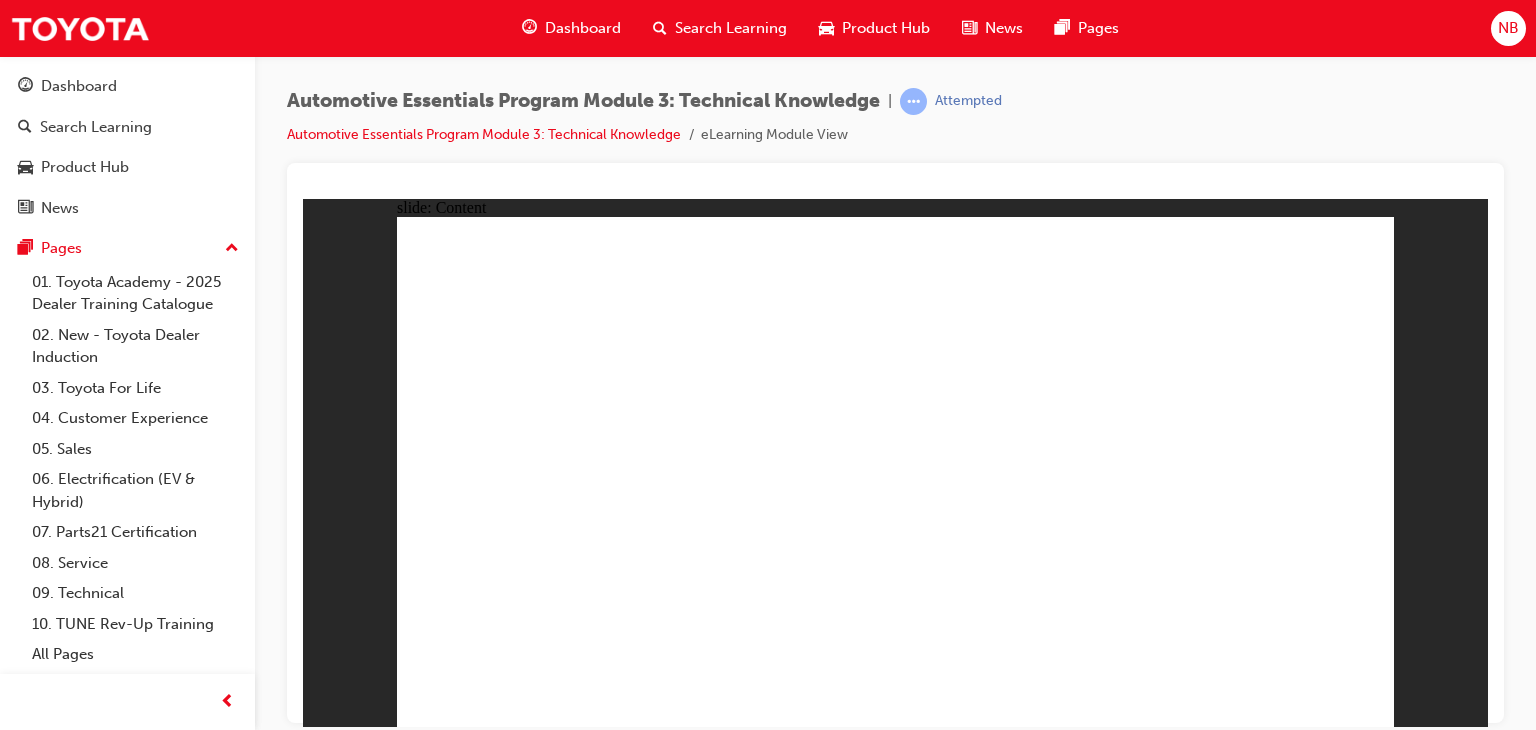 click 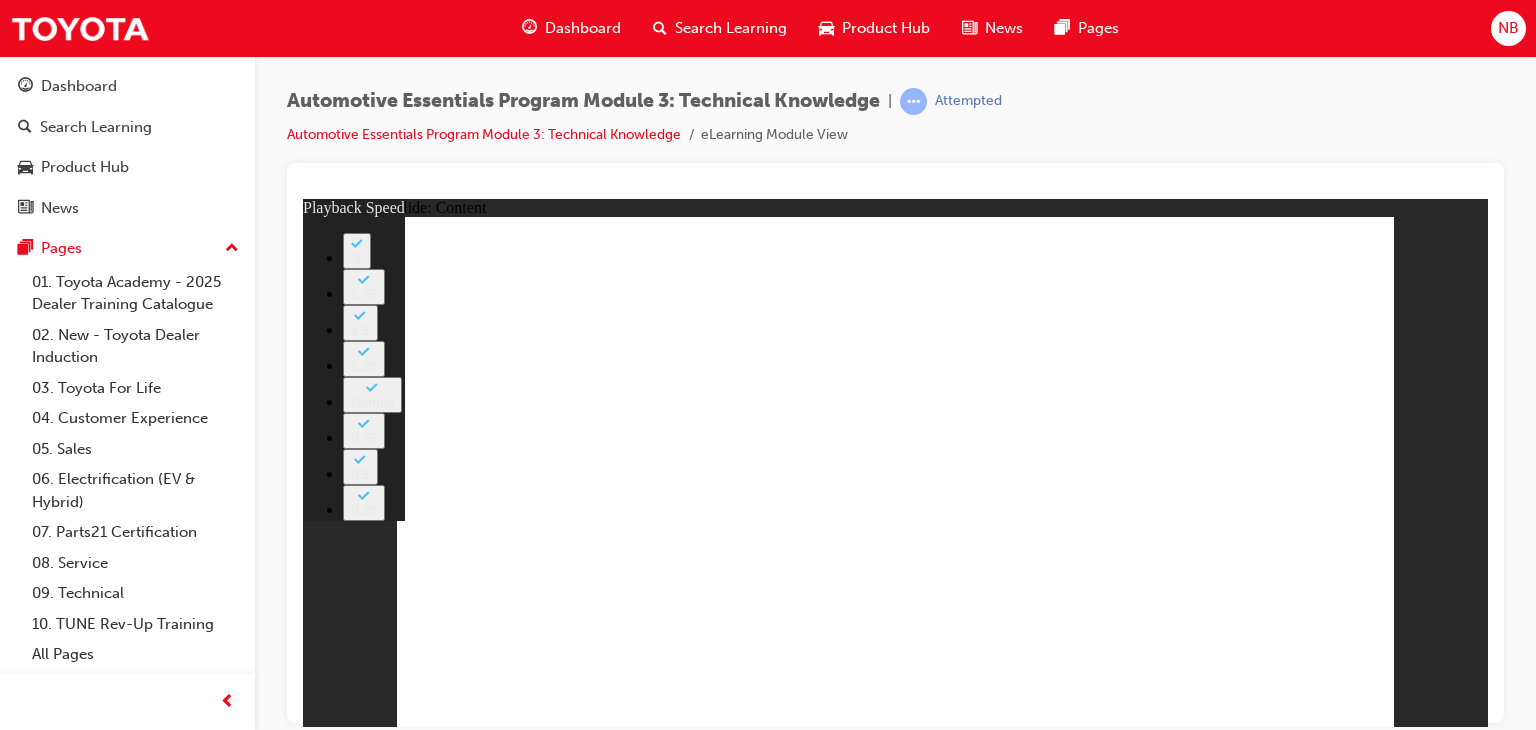 click 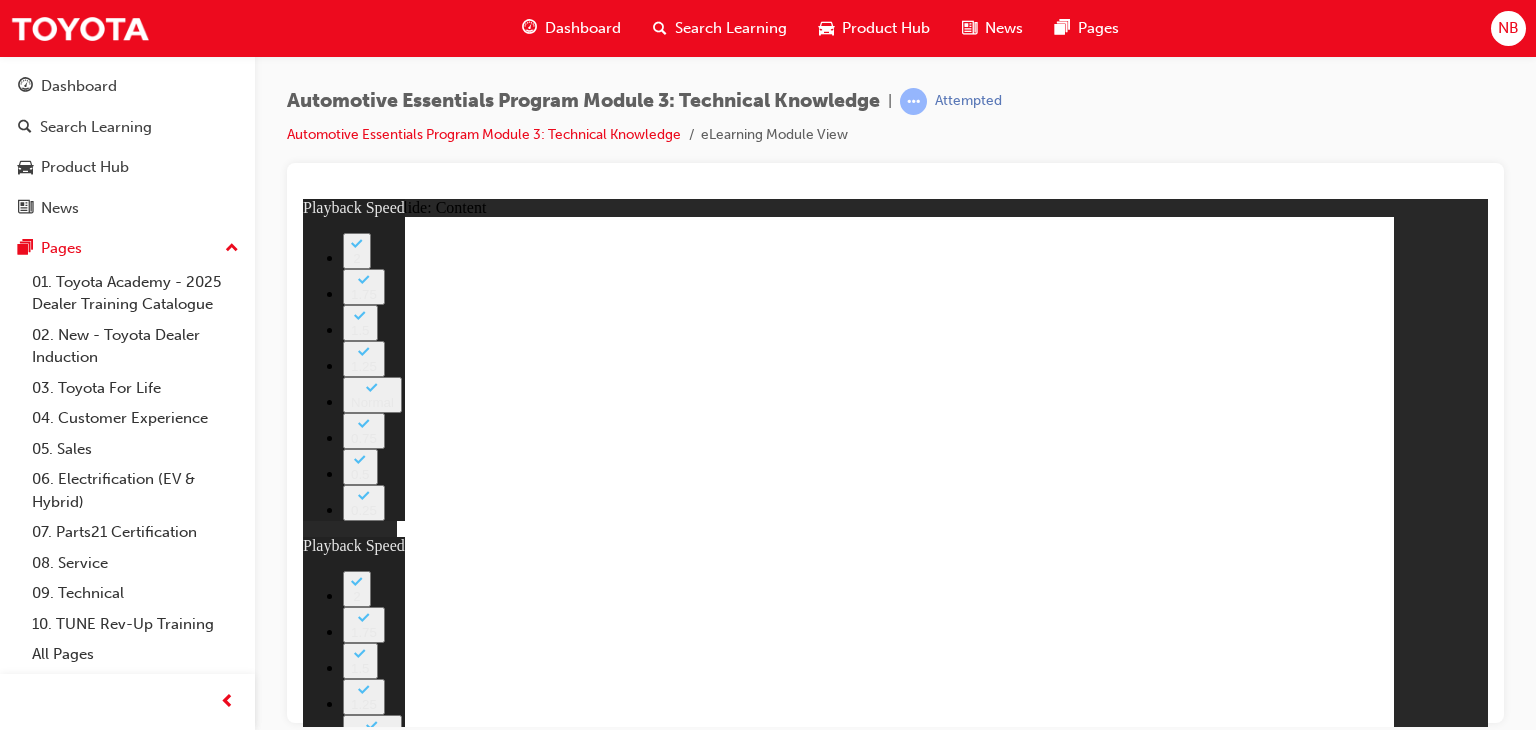 type on "105" 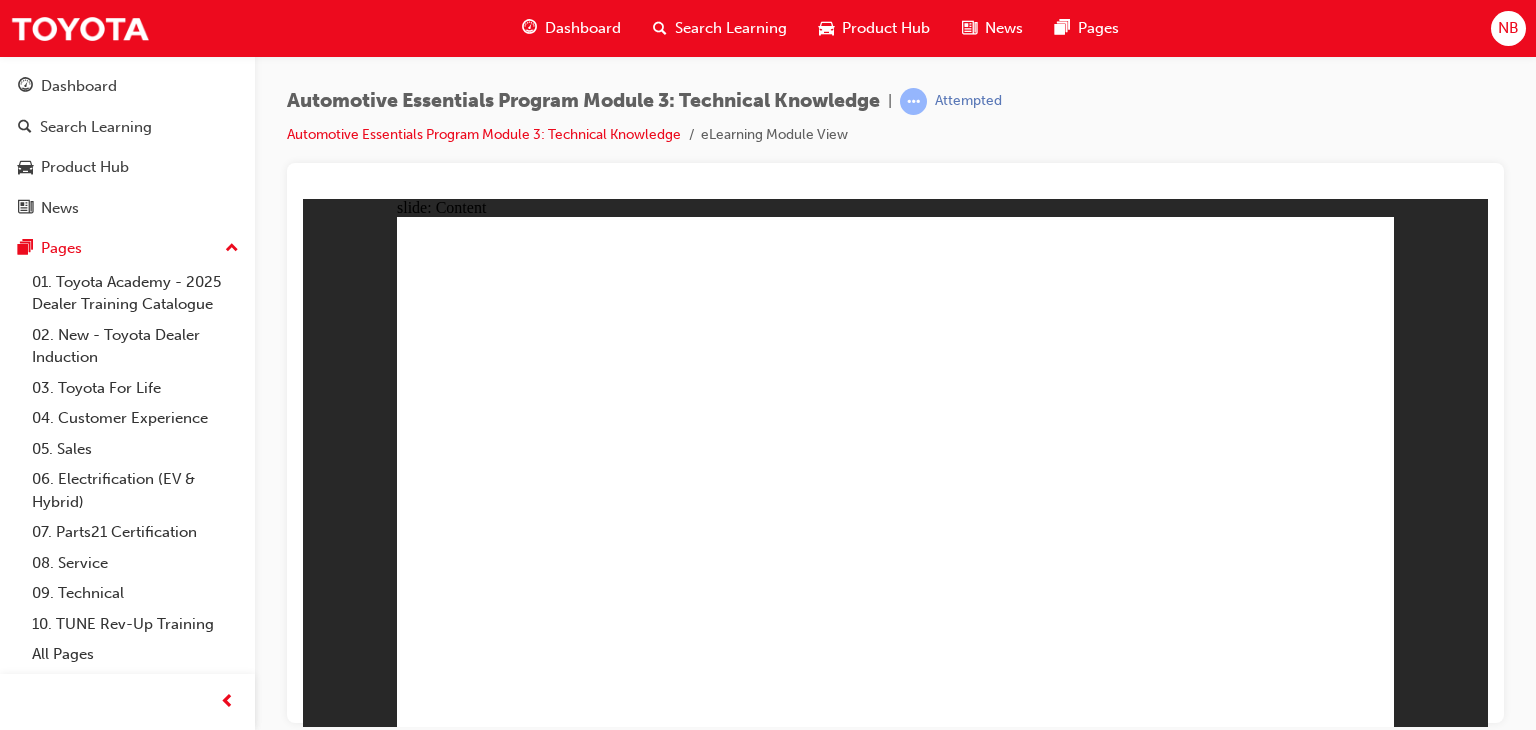 click 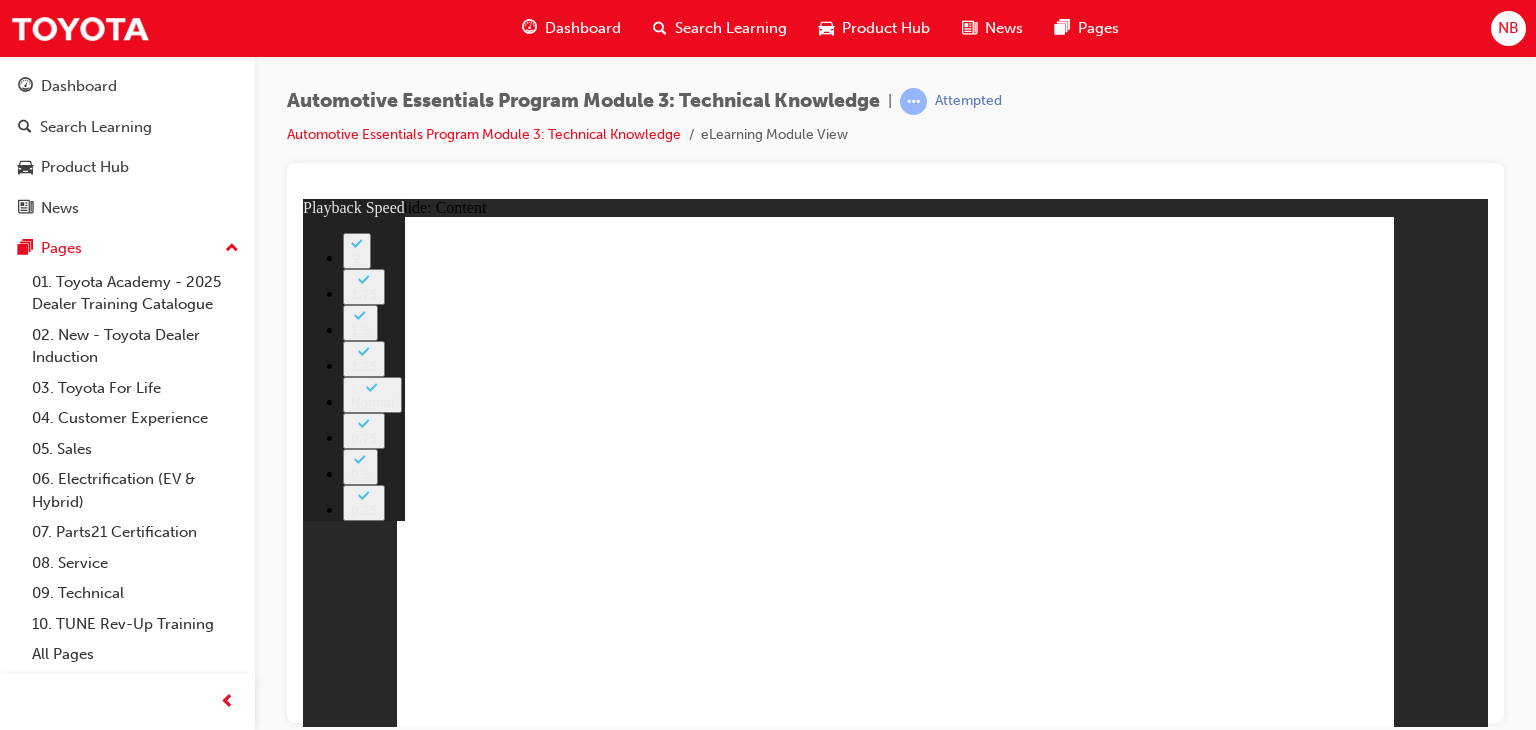 click 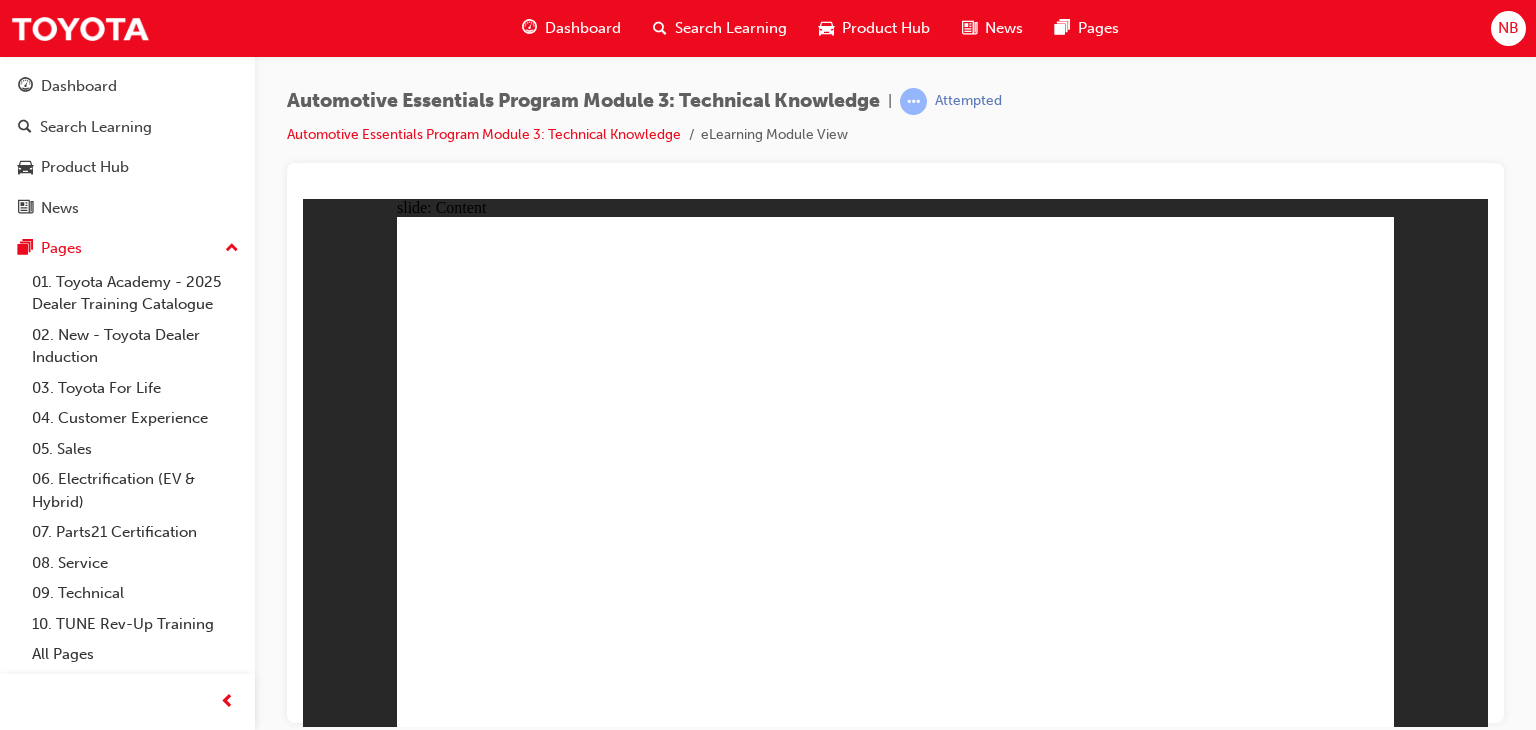 click 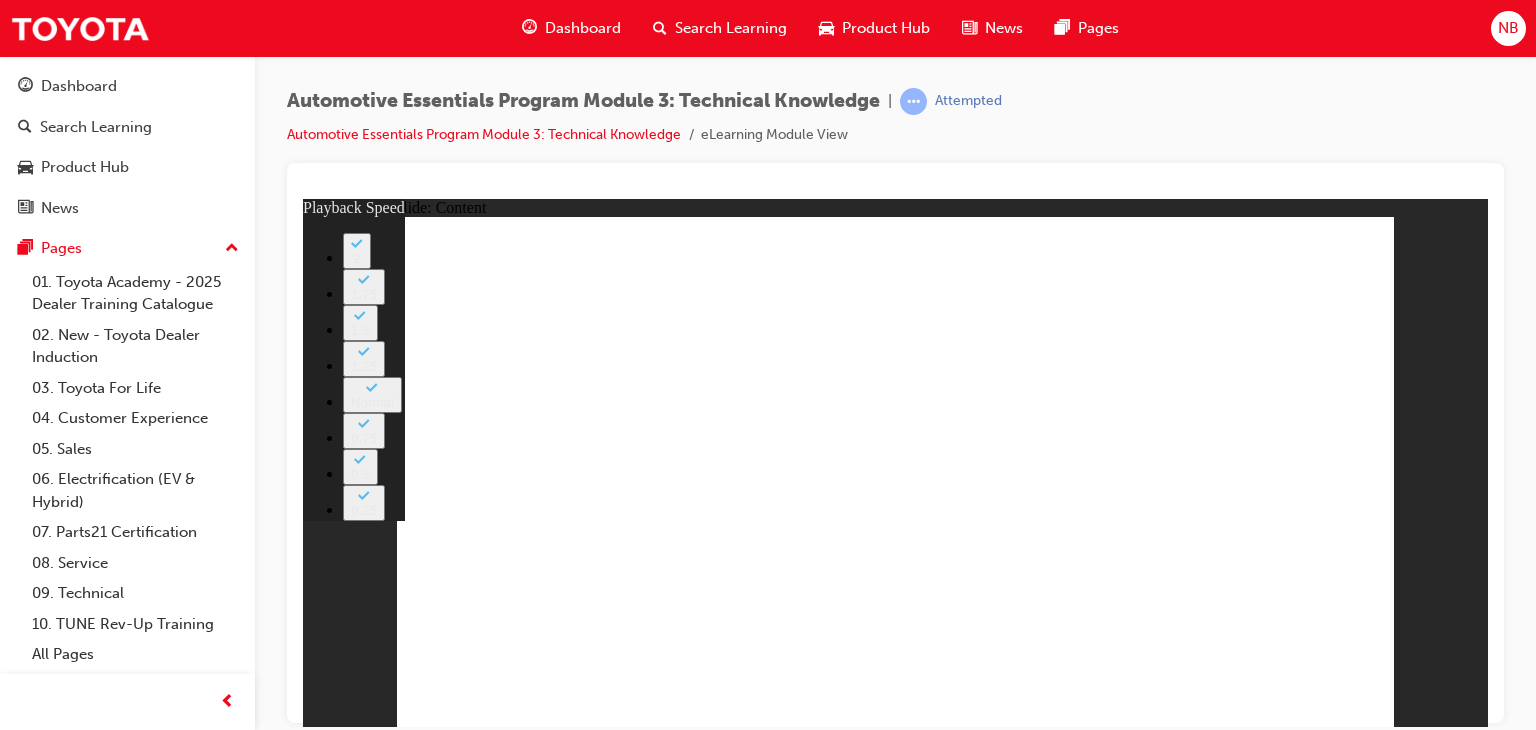 click 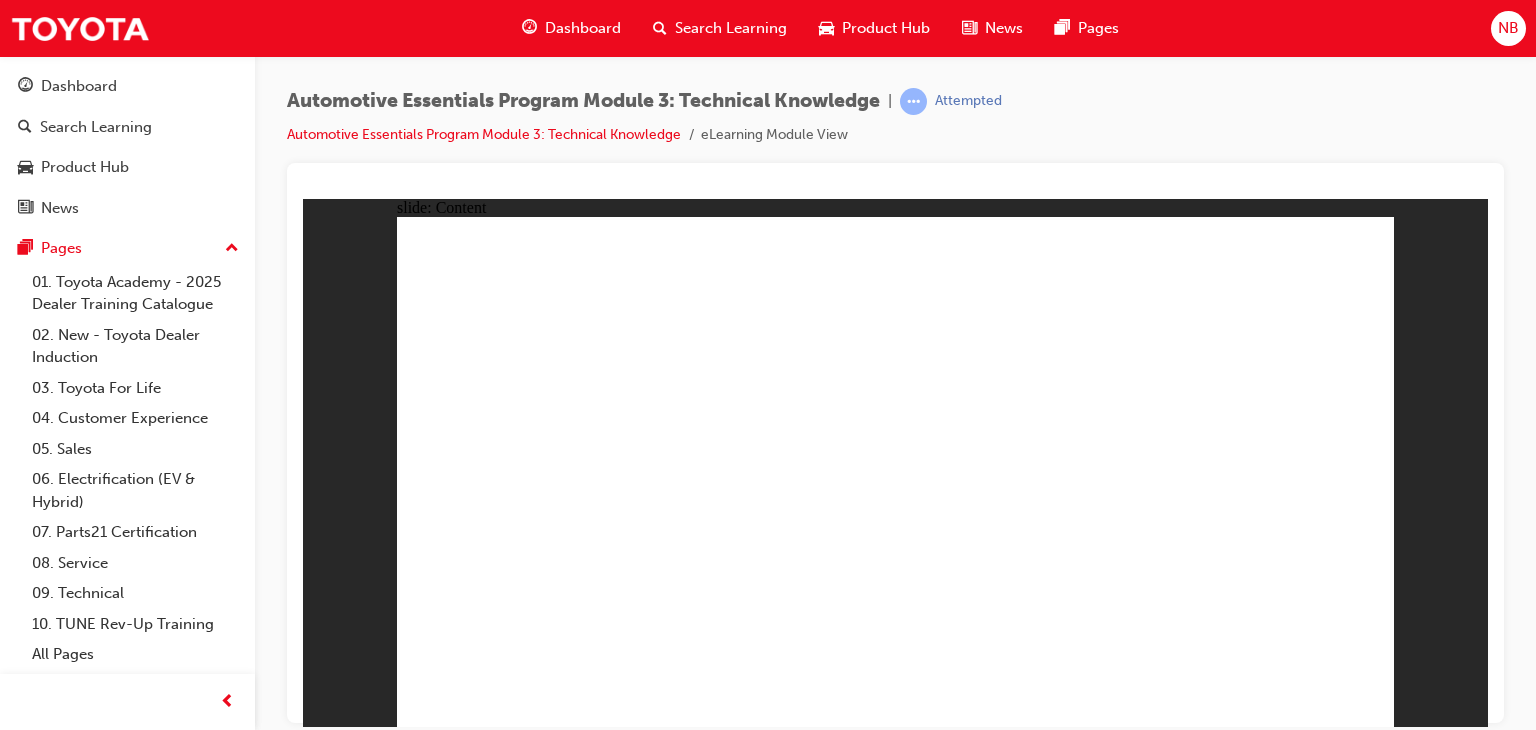 click 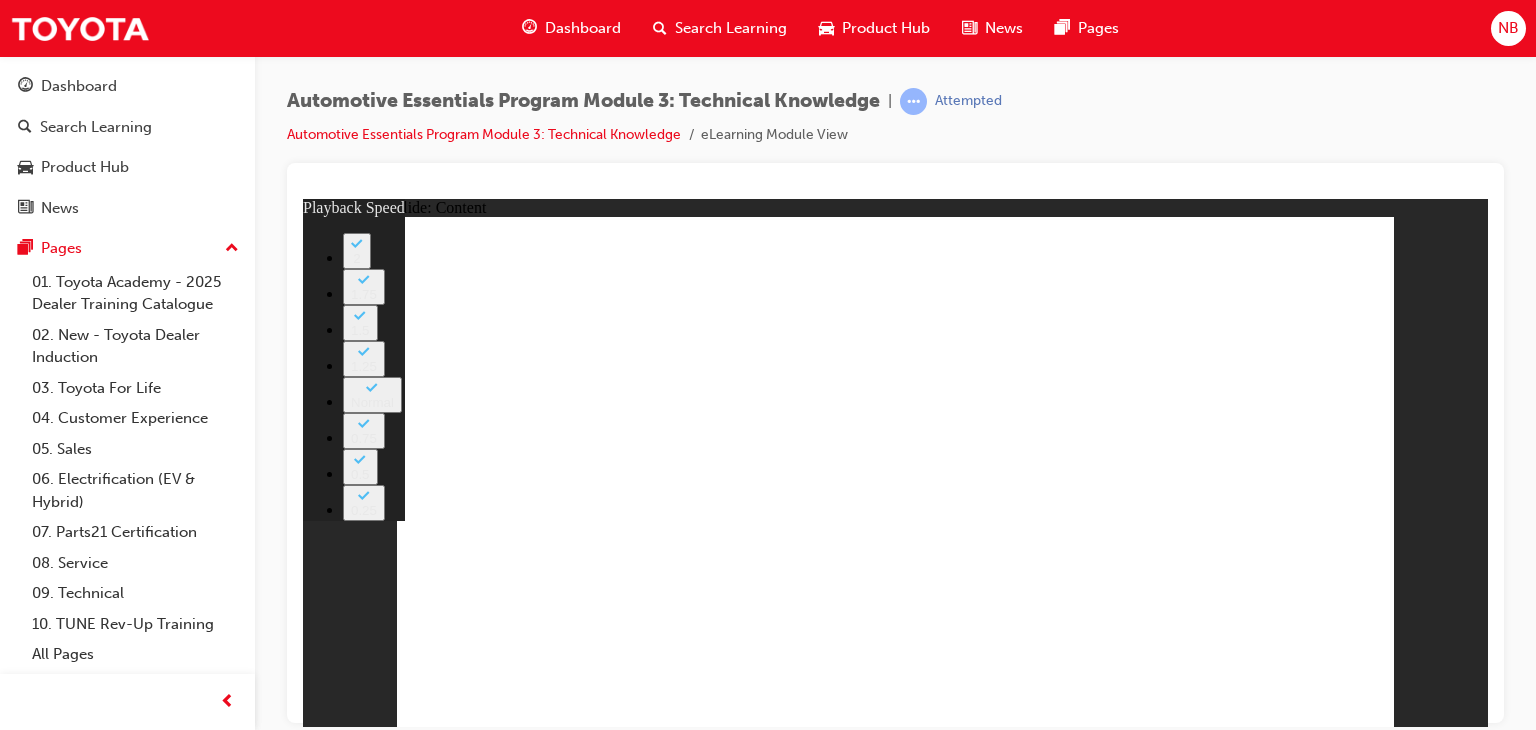 type on "74" 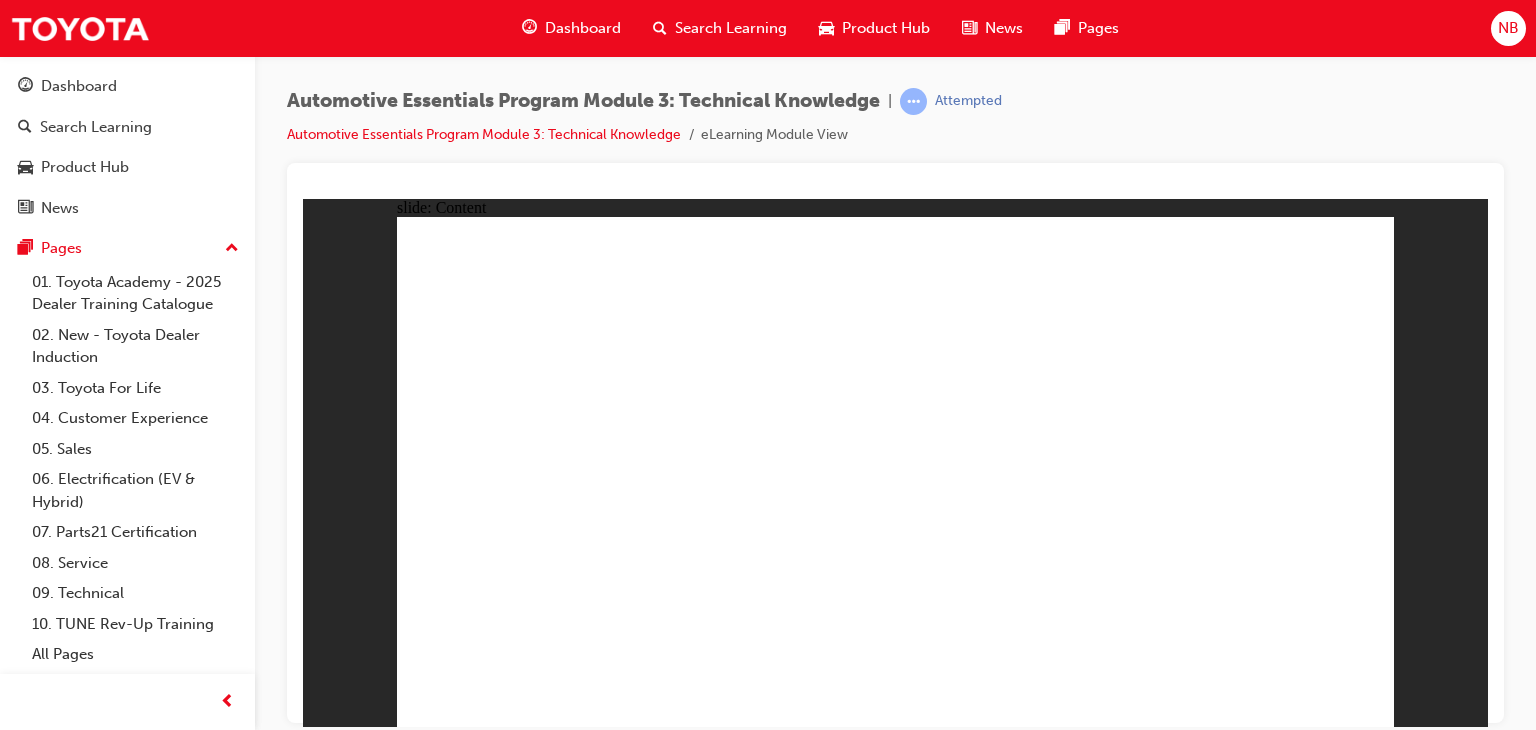 drag, startPoint x: 1268, startPoint y: 681, endPoint x: 1279, endPoint y: 683, distance: 11.18034 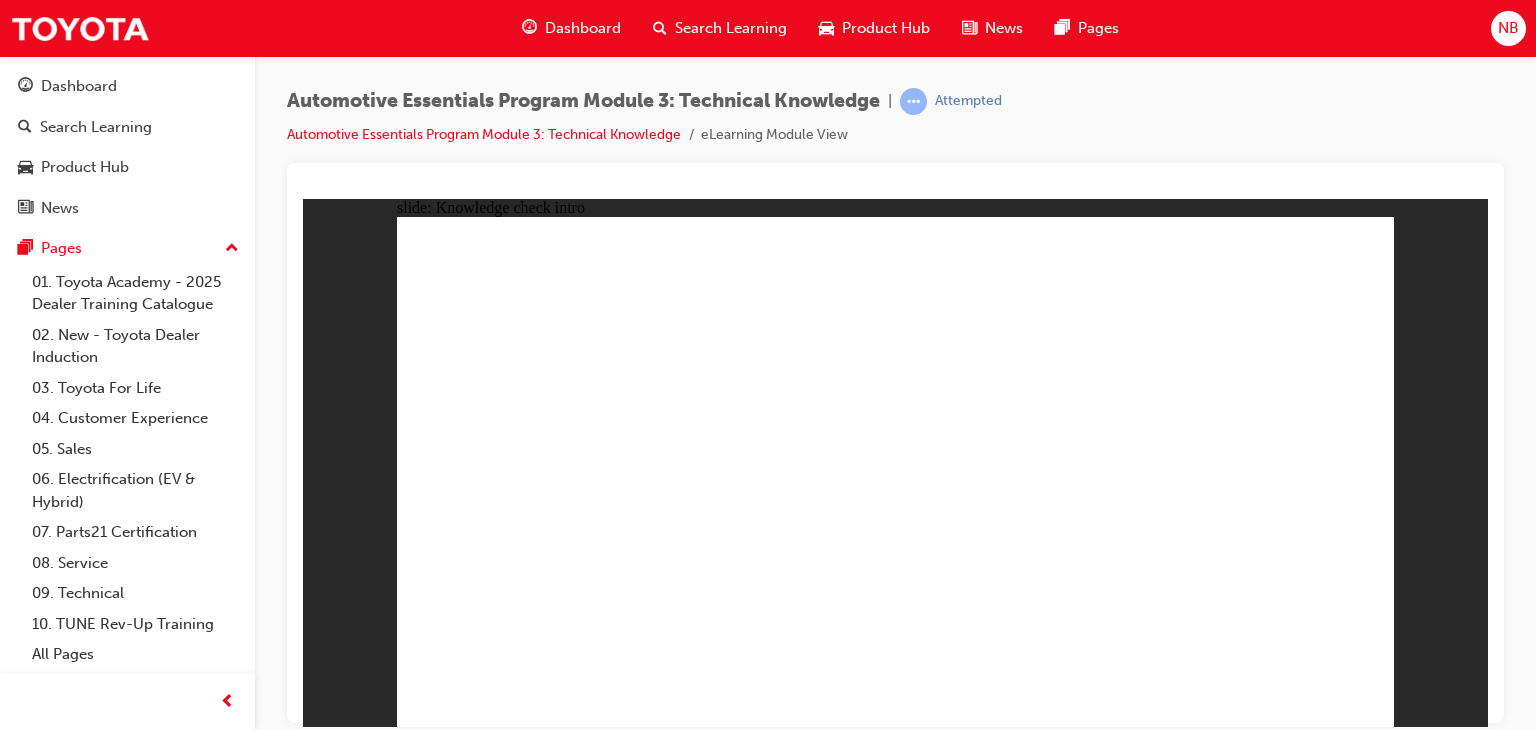 click 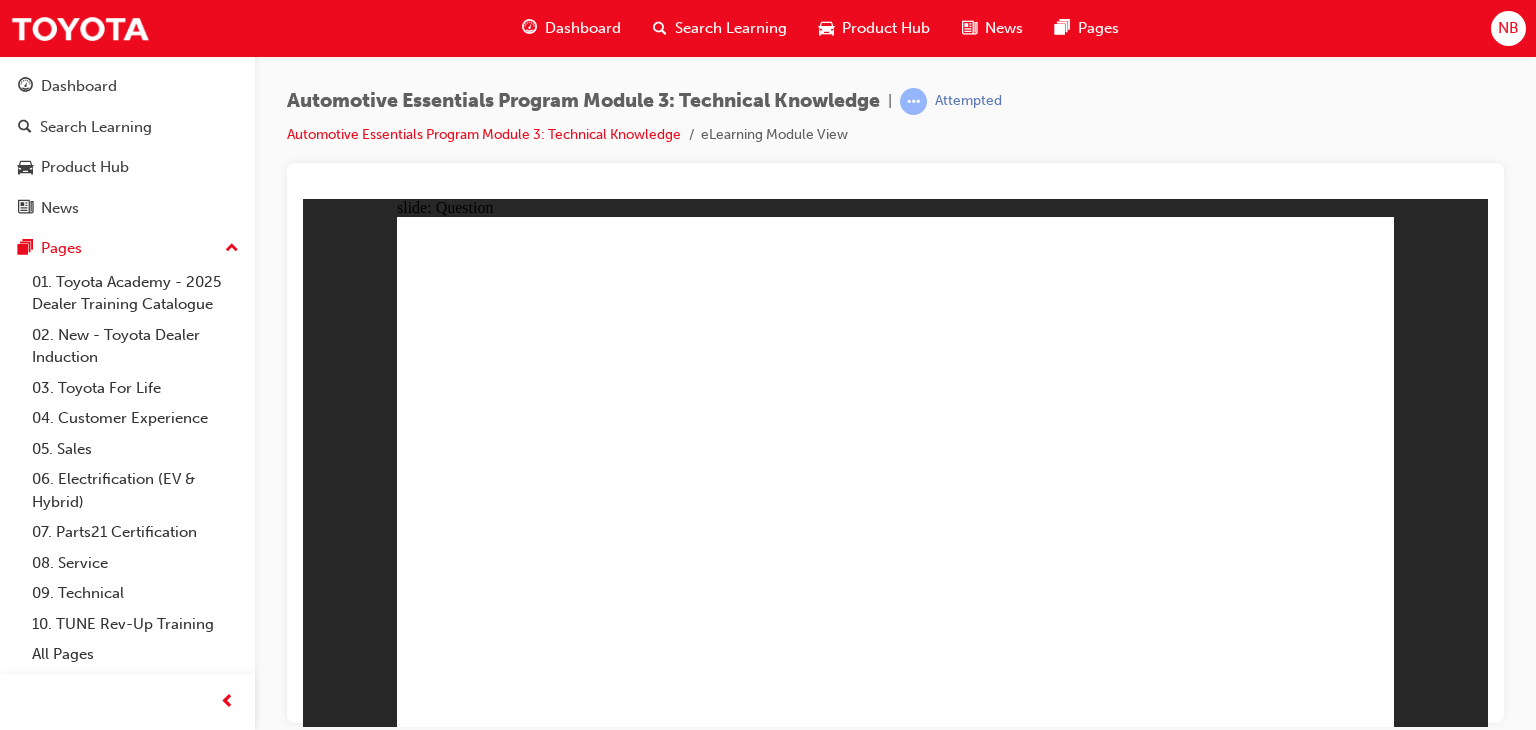 click 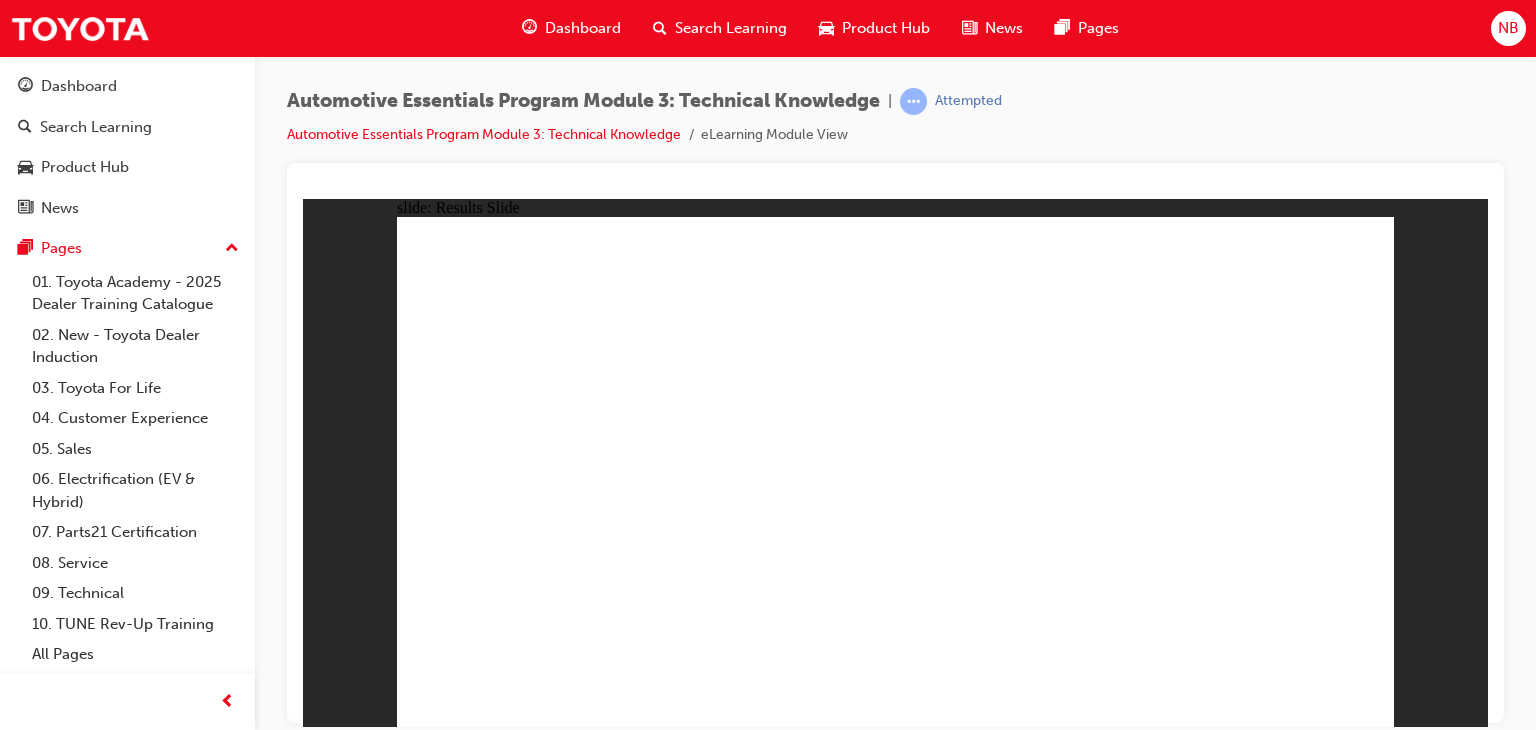 click 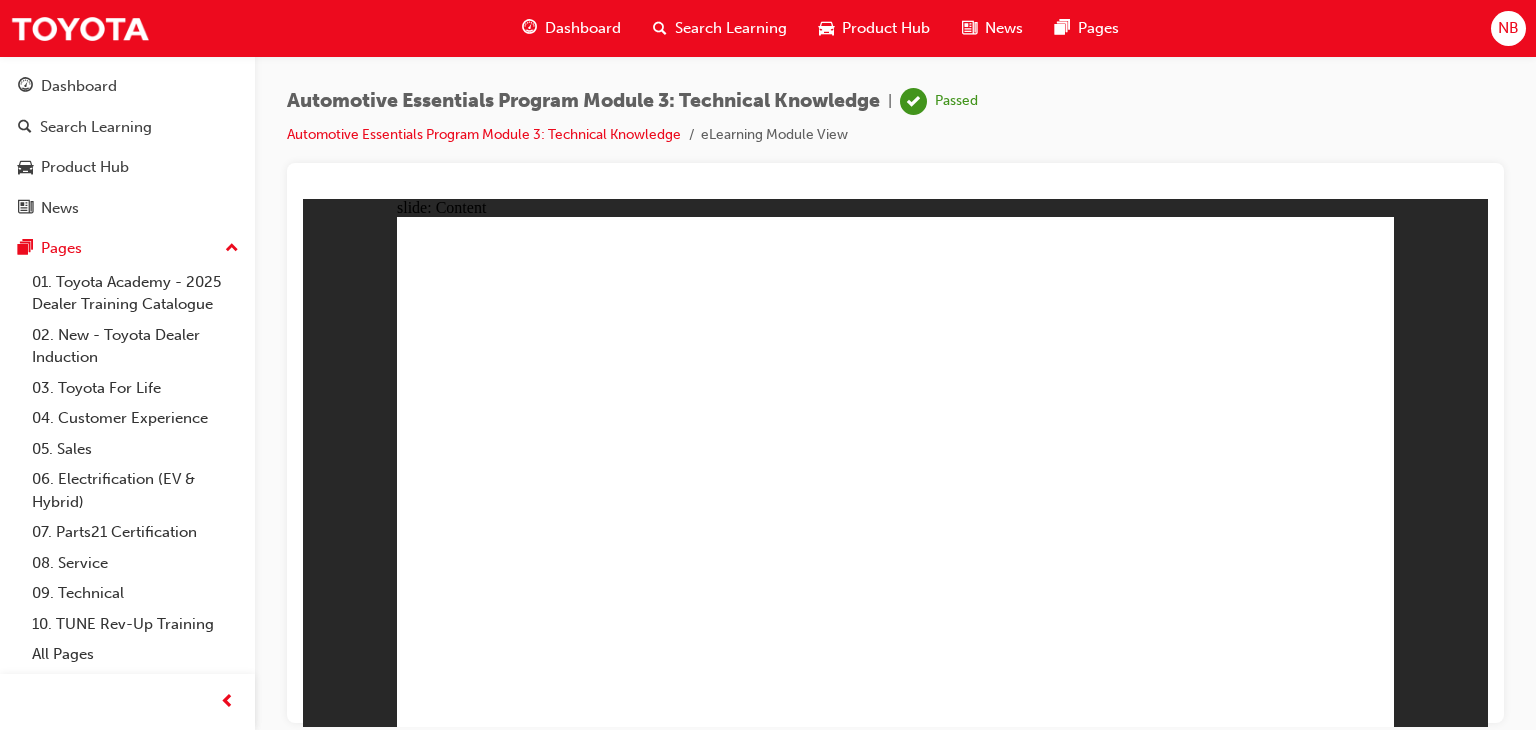 click 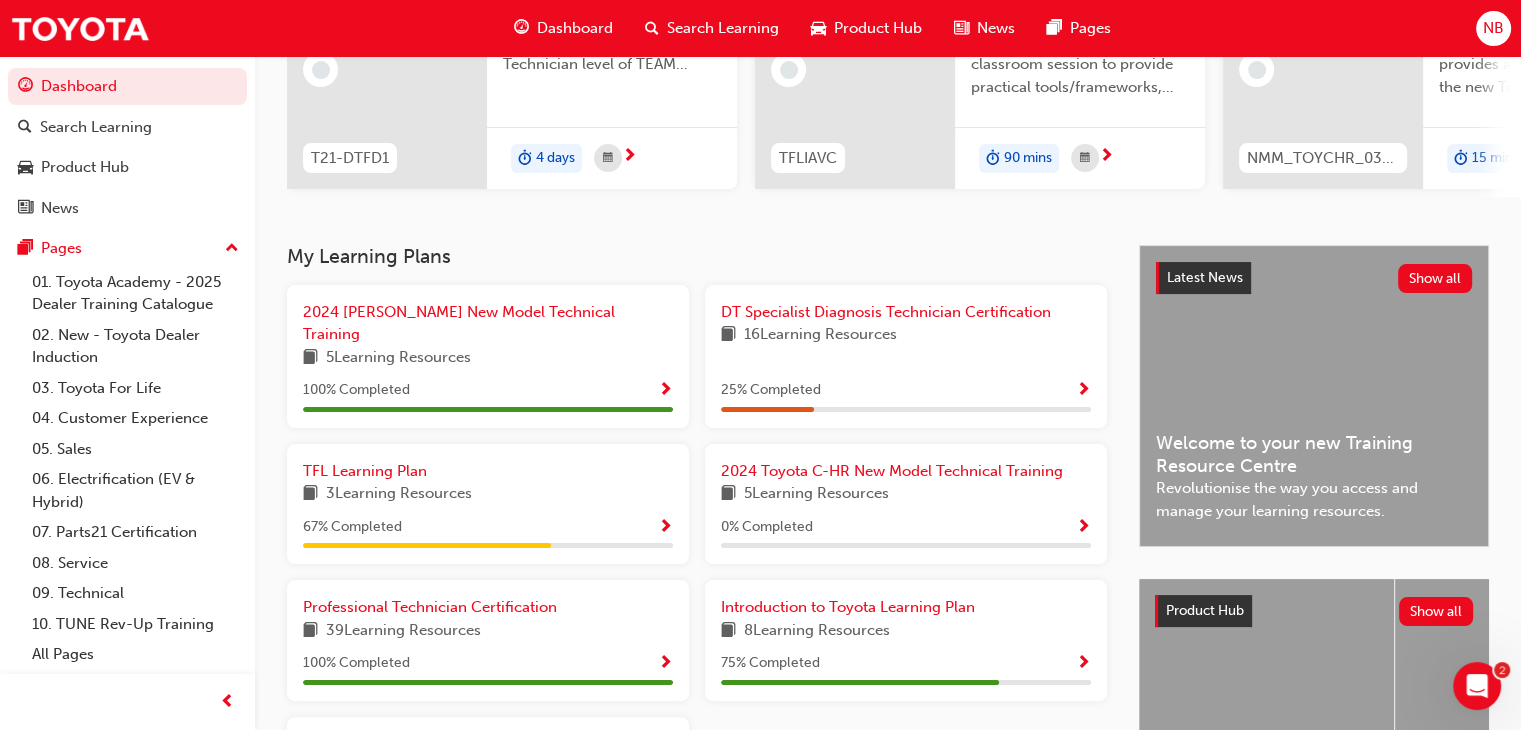 scroll, scrollTop: 300, scrollLeft: 0, axis: vertical 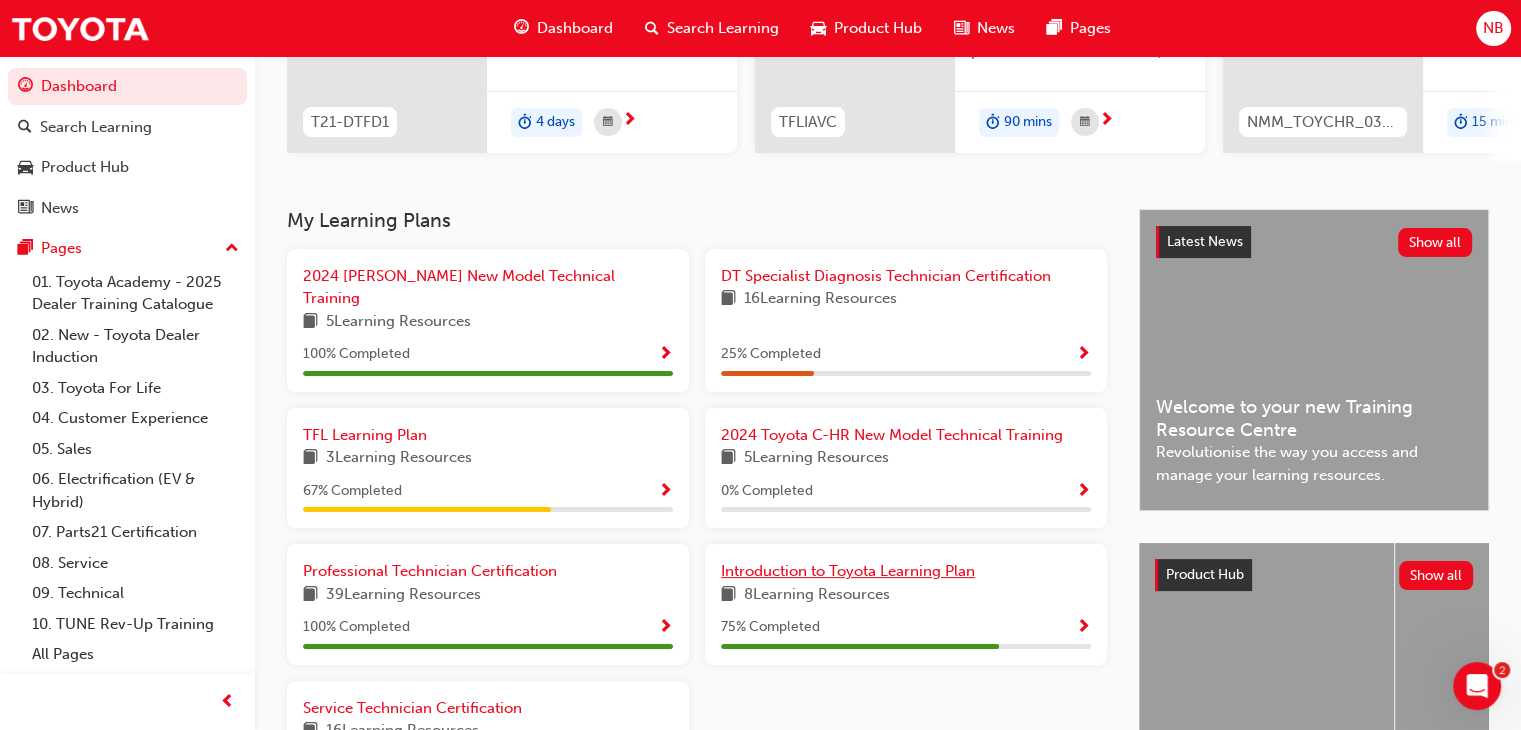 click on "Introduction to Toyota Learning Plan" at bounding box center [848, 571] 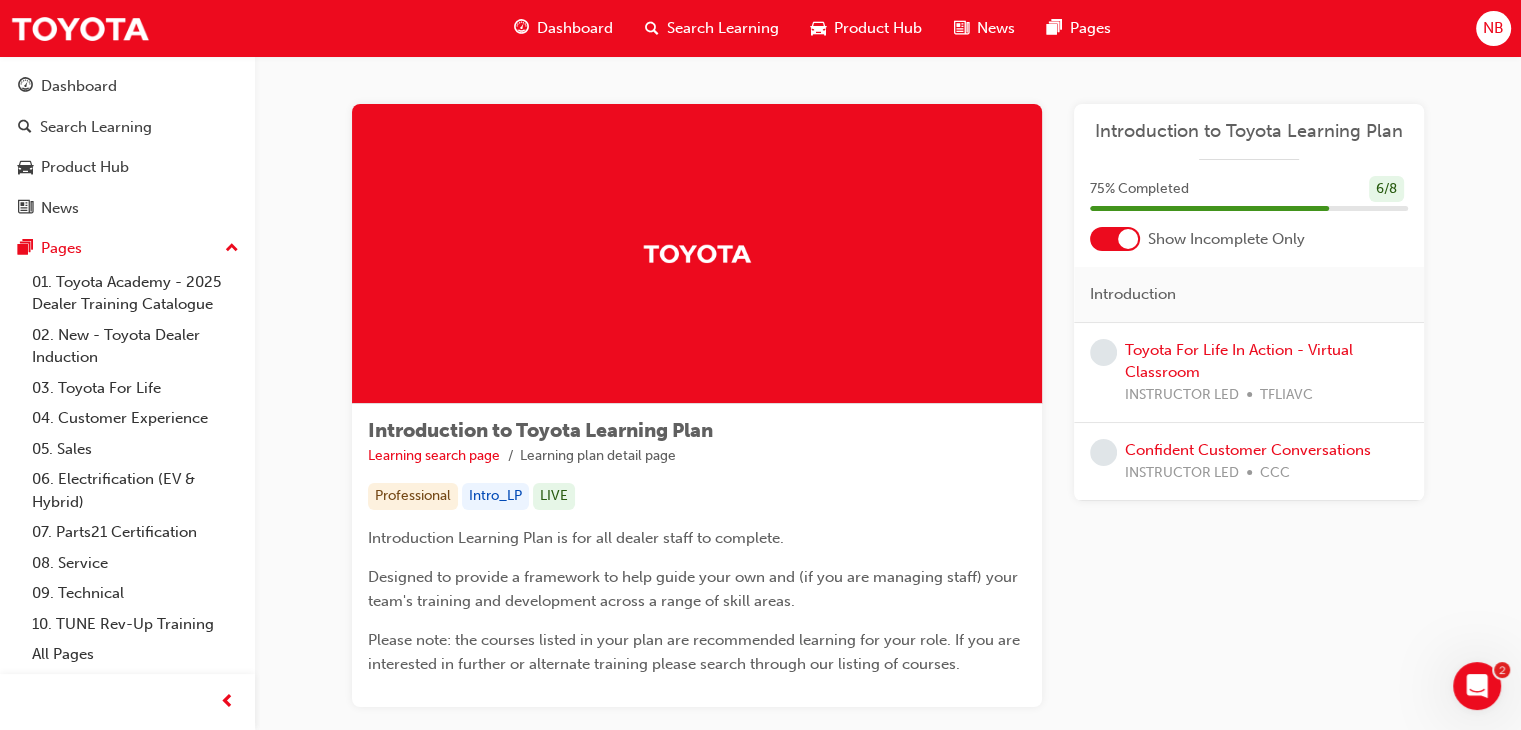 click on "Dashboard" at bounding box center (575, 28) 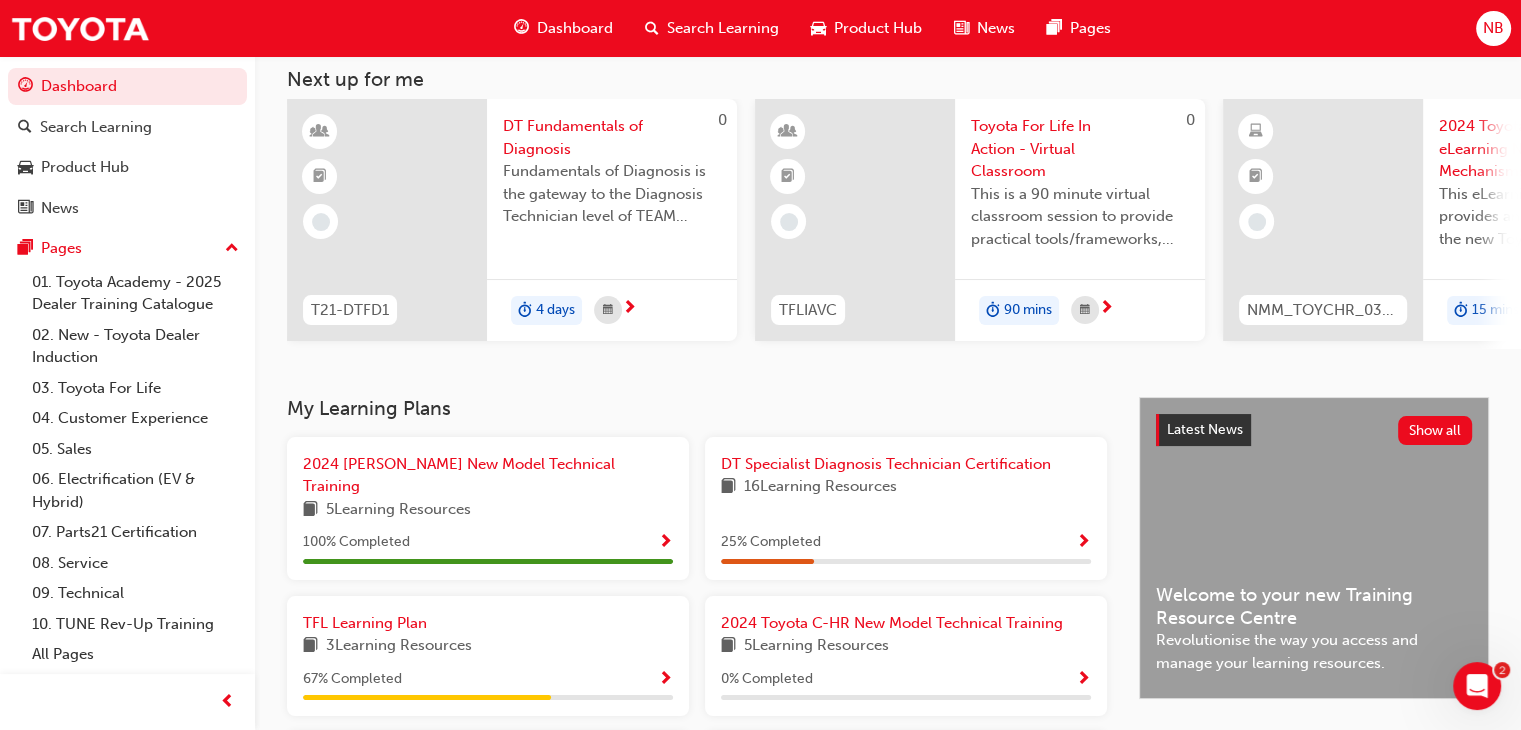scroll, scrollTop: 64, scrollLeft: 0, axis: vertical 